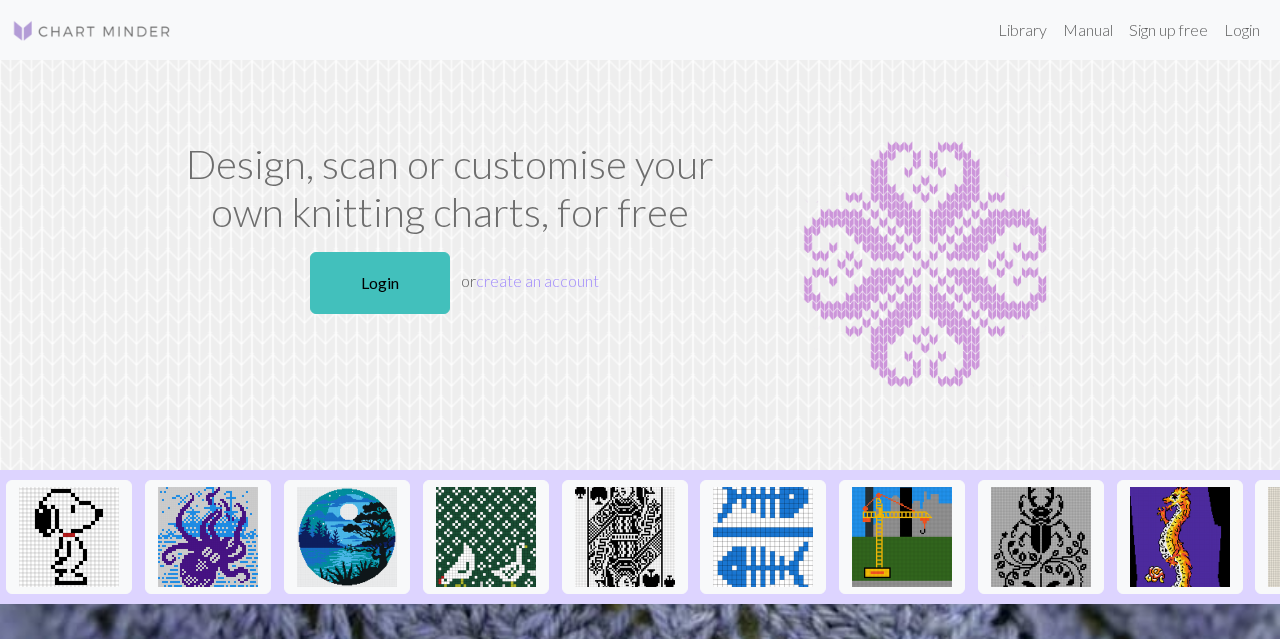scroll, scrollTop: 0, scrollLeft: 0, axis: both 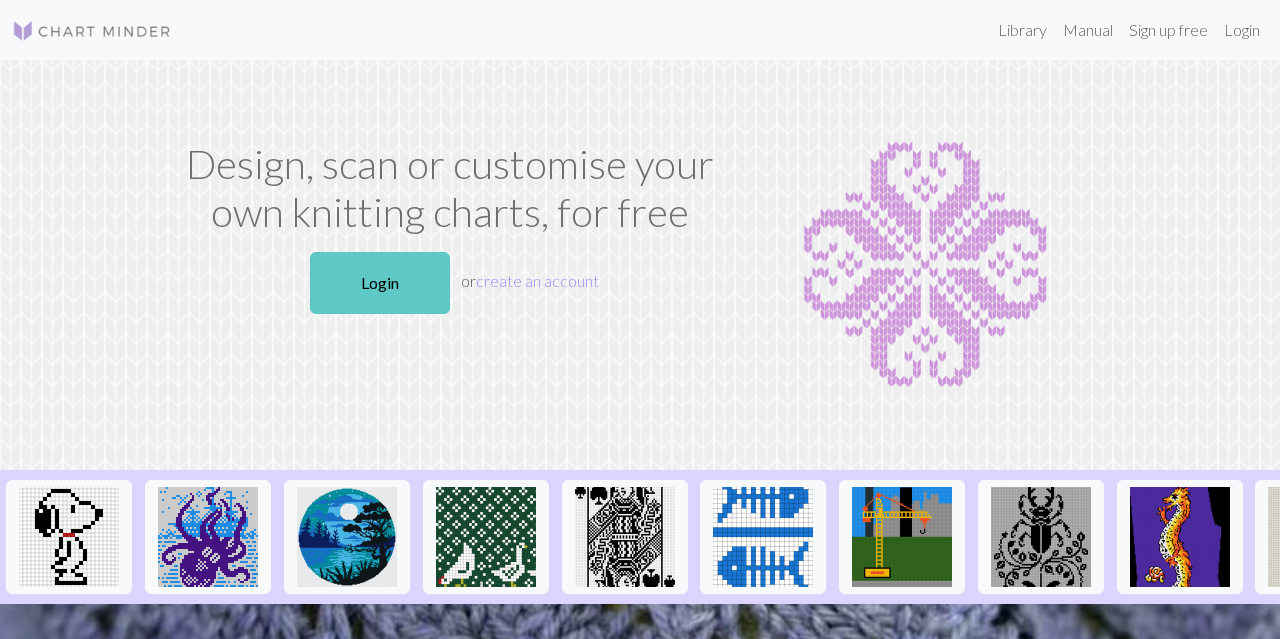 click on "Login" at bounding box center (380, 283) 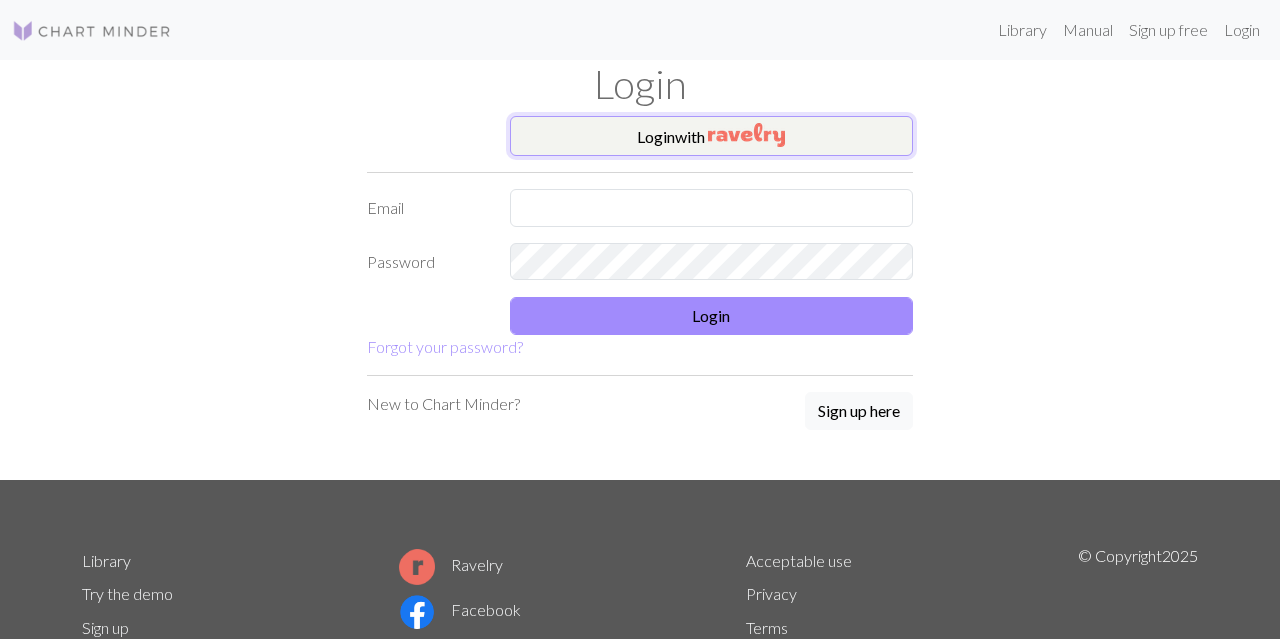 click on "Login  with" at bounding box center [712, 136] 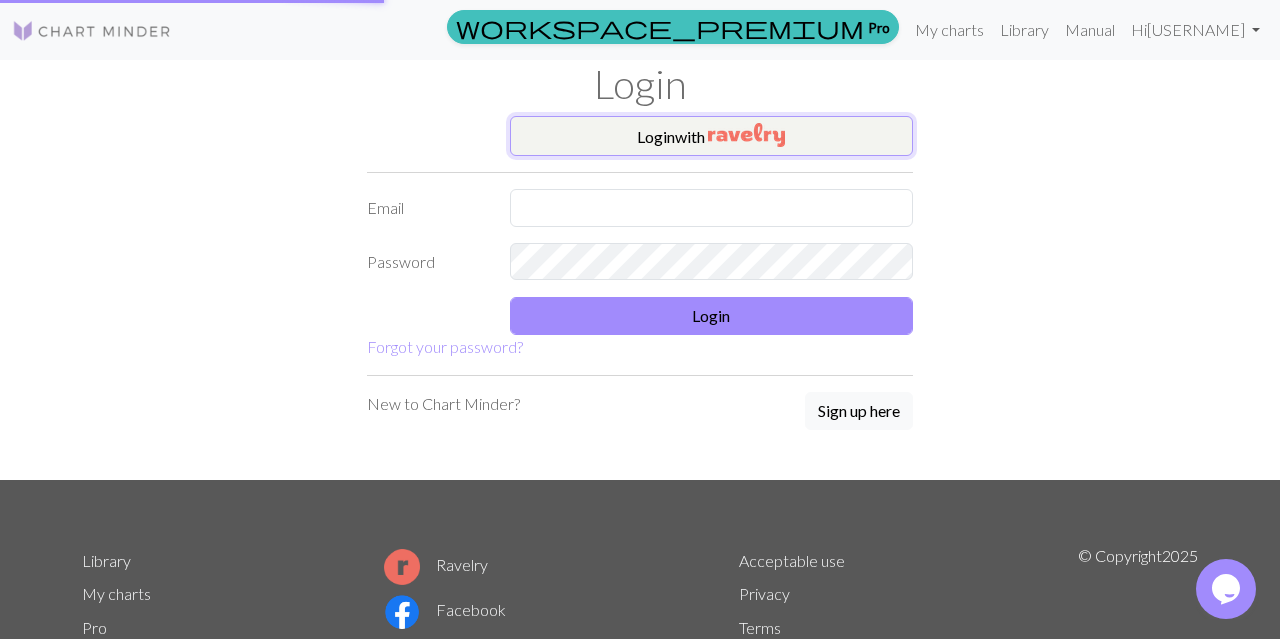 scroll, scrollTop: 0, scrollLeft: 0, axis: both 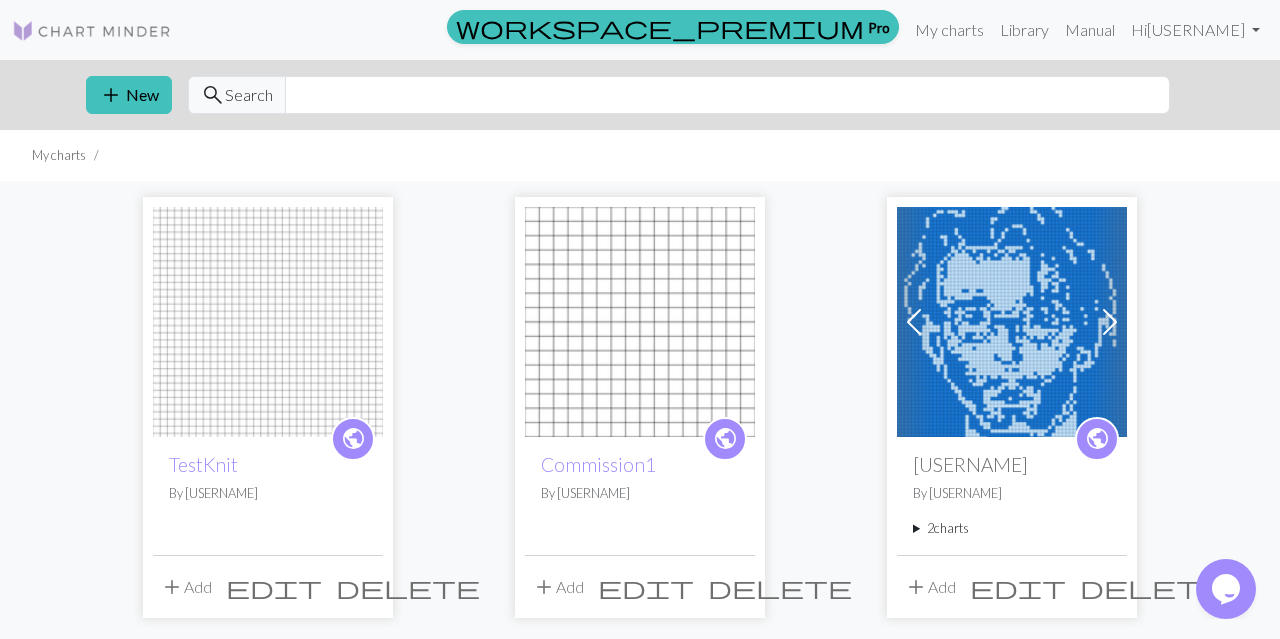 click at bounding box center (268, 322) 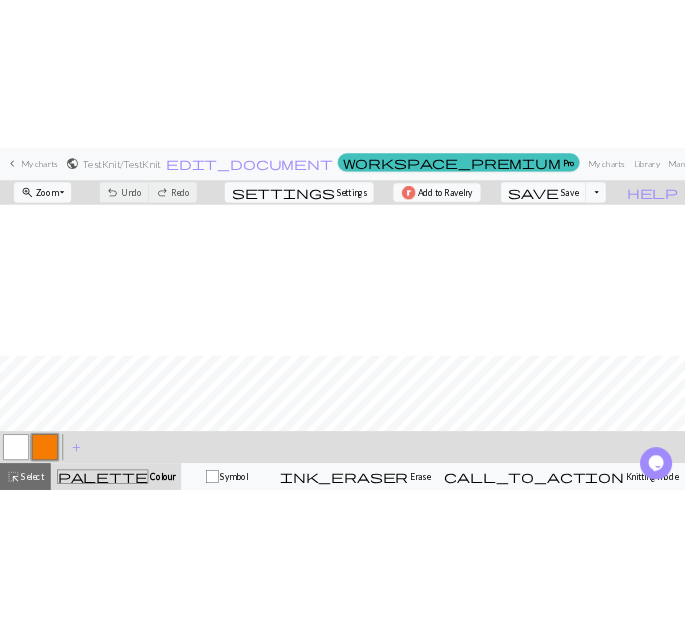 scroll, scrollTop: 1246, scrollLeft: 0, axis: vertical 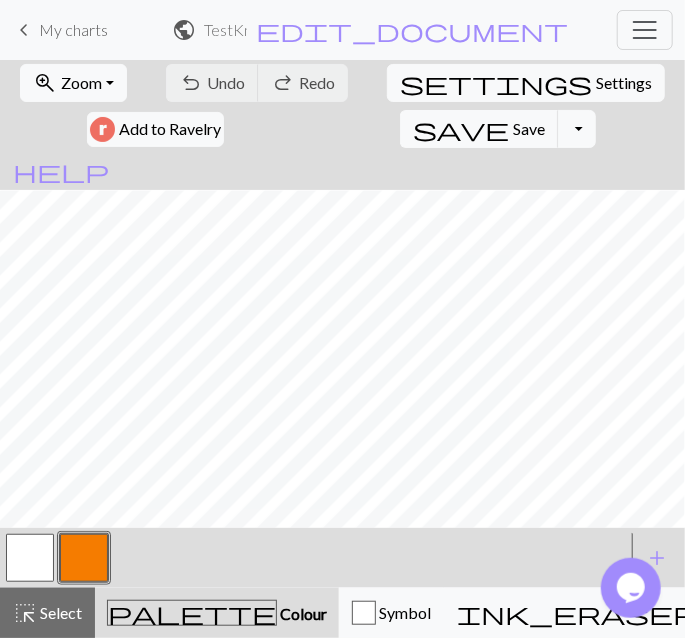 click at bounding box center [84, 558] 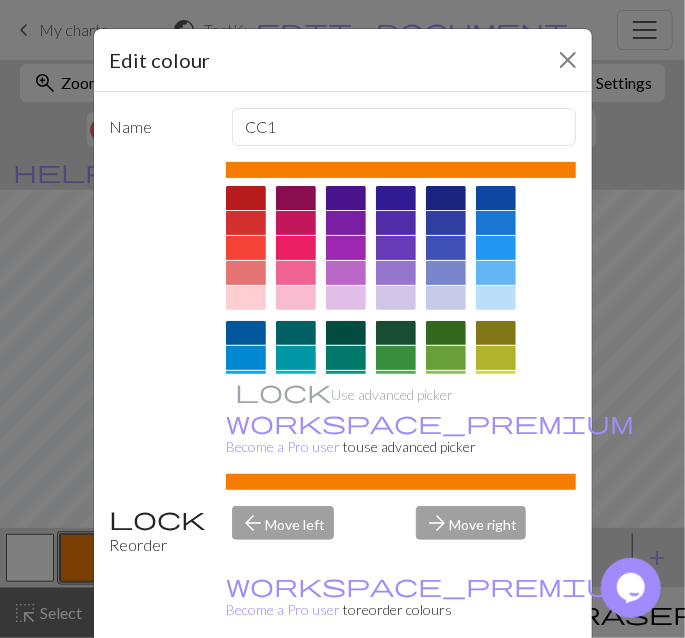 click at bounding box center (446, 273) 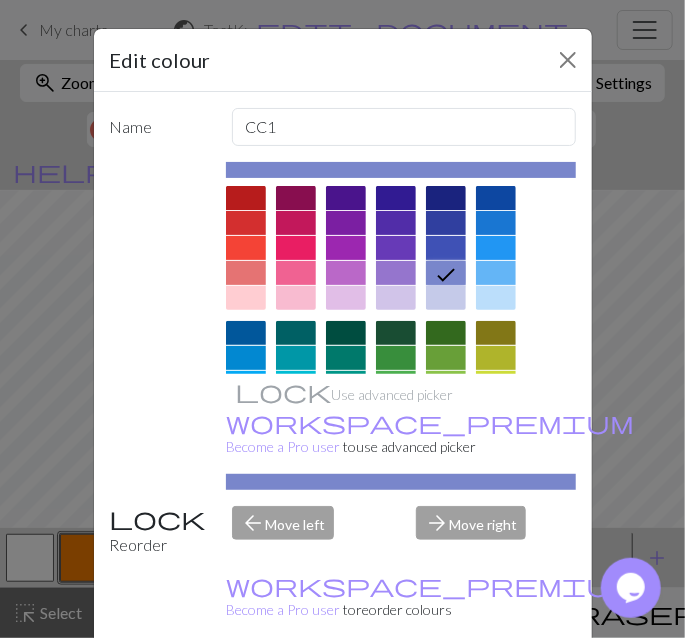 click on "Done" at bounding box center (463, 689) 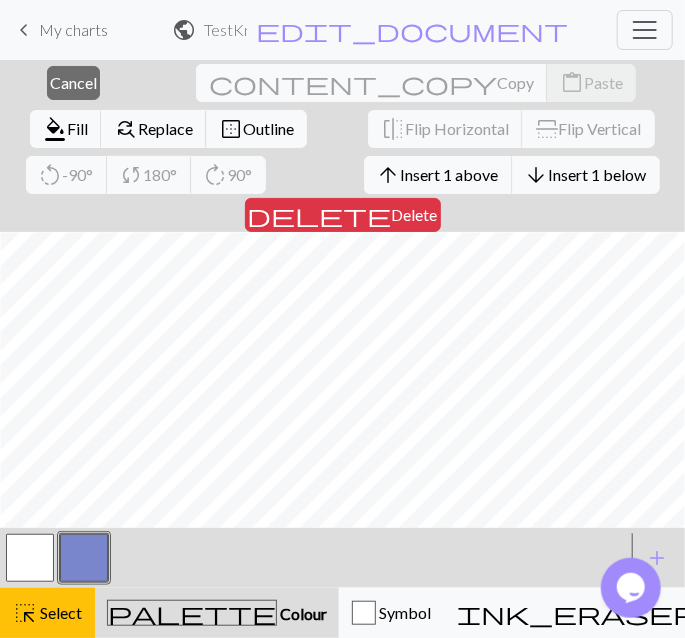 scroll, scrollTop: 1338, scrollLeft: 264, axis: both 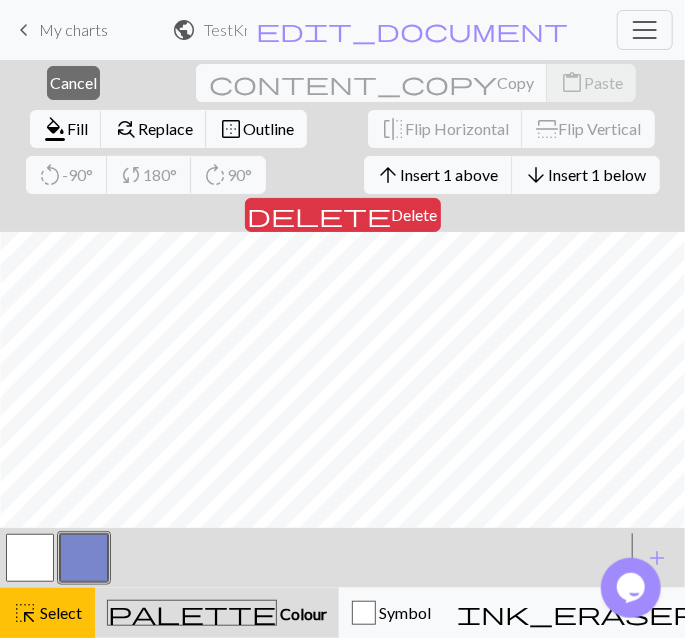click at bounding box center (84, 558) 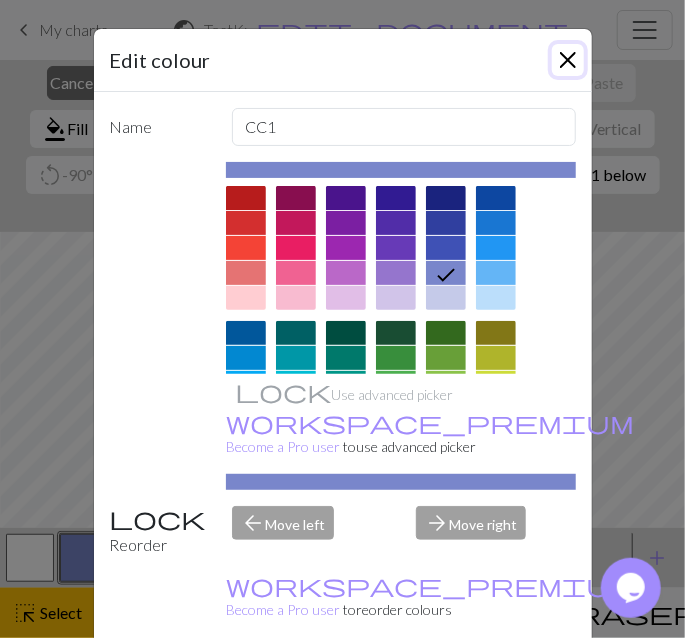 click at bounding box center (568, 60) 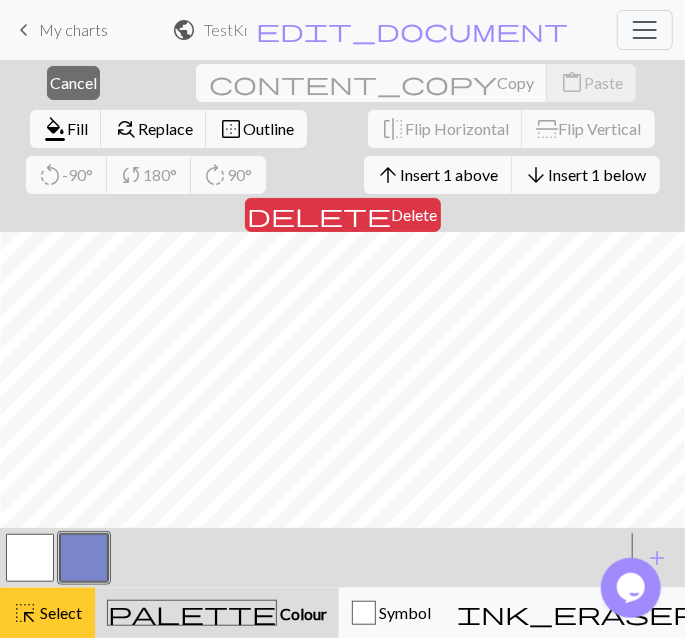 click on "highlight_alt   Select   Select" at bounding box center (47, 613) 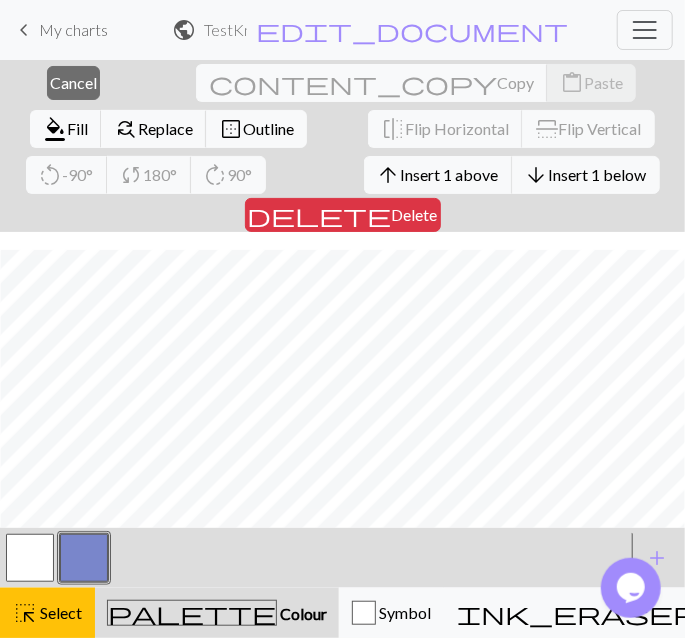 scroll, scrollTop: 1338, scrollLeft: 264, axis: both 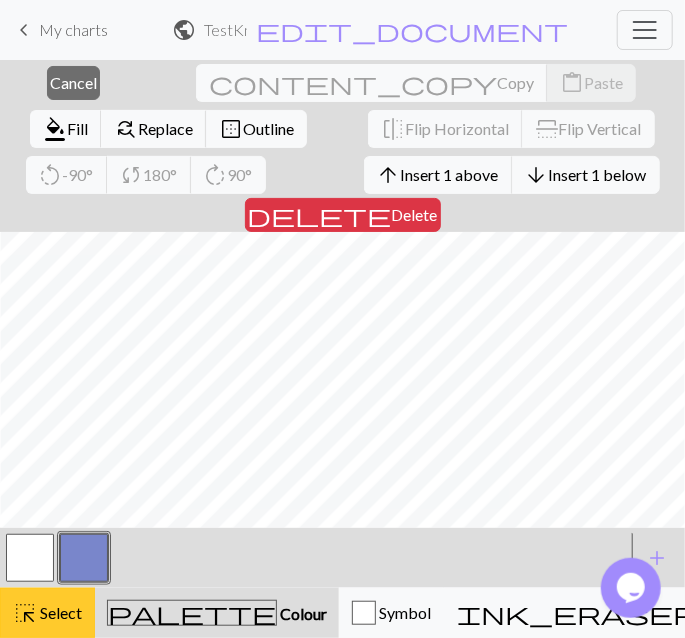 click on "Select" at bounding box center (59, 612) 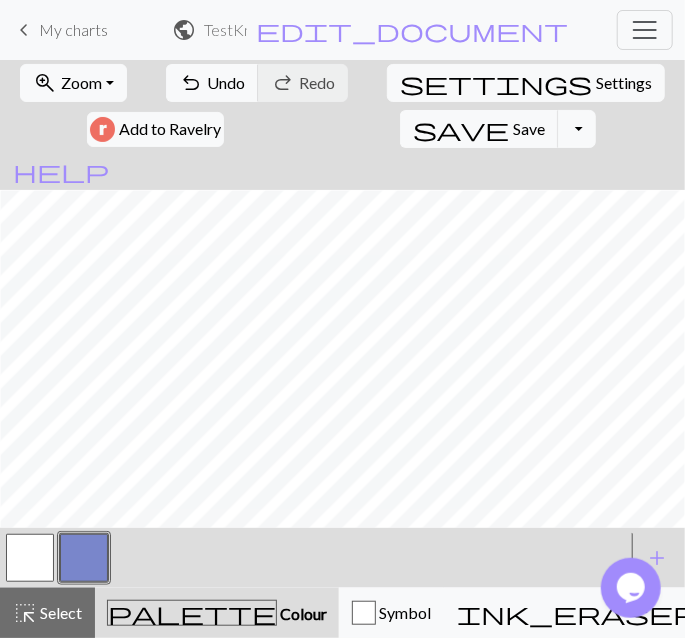 click on "palette   Colour   Colour" at bounding box center (217, 613) 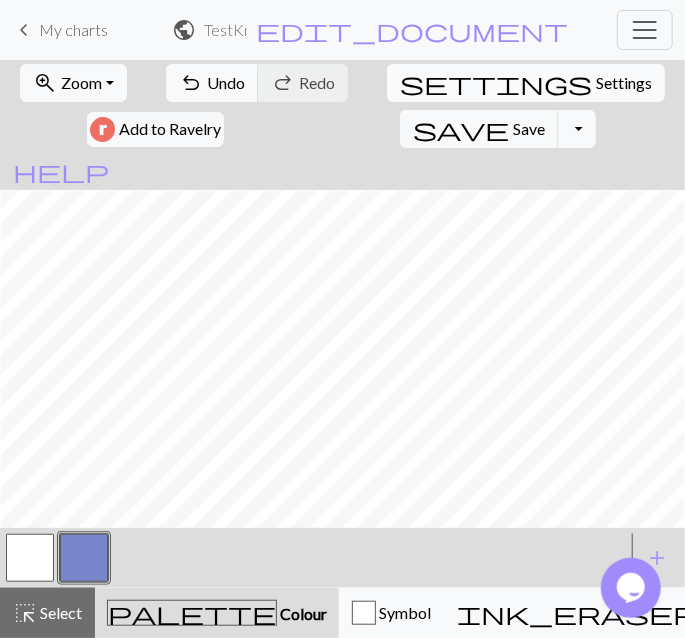click on "Settings" at bounding box center [624, 83] 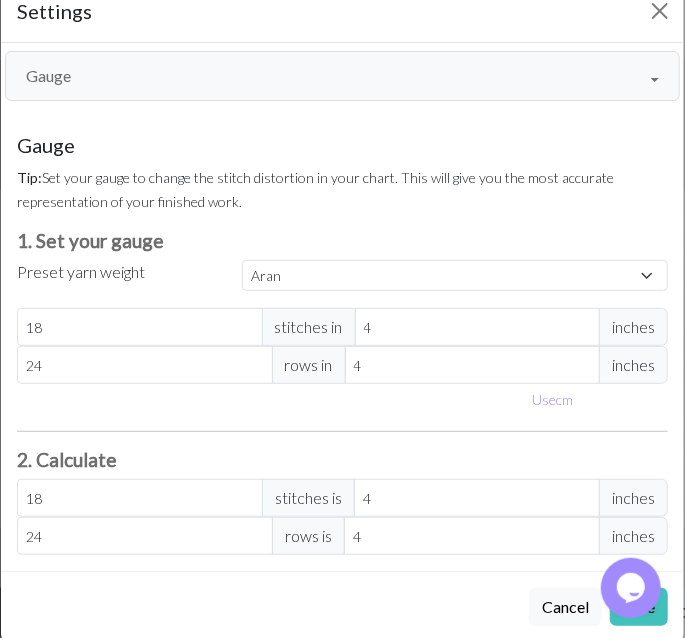 scroll, scrollTop: 50, scrollLeft: 0, axis: vertical 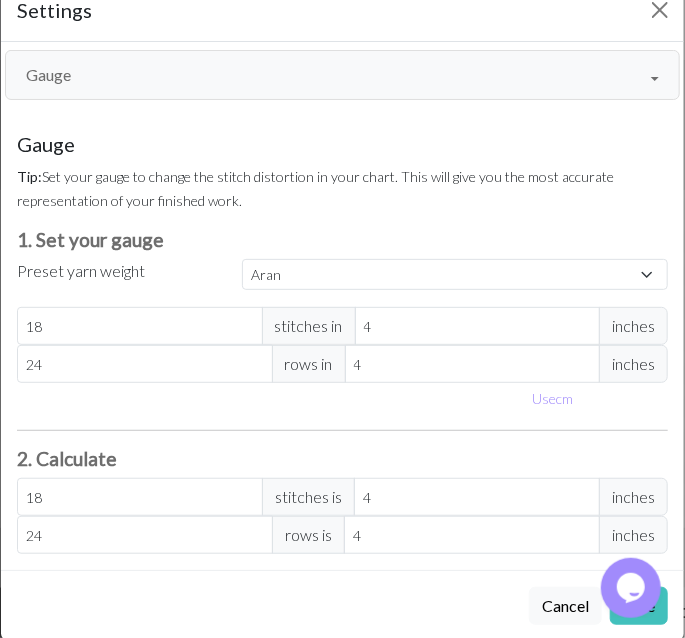 click on "Gauge" at bounding box center (342, 75) 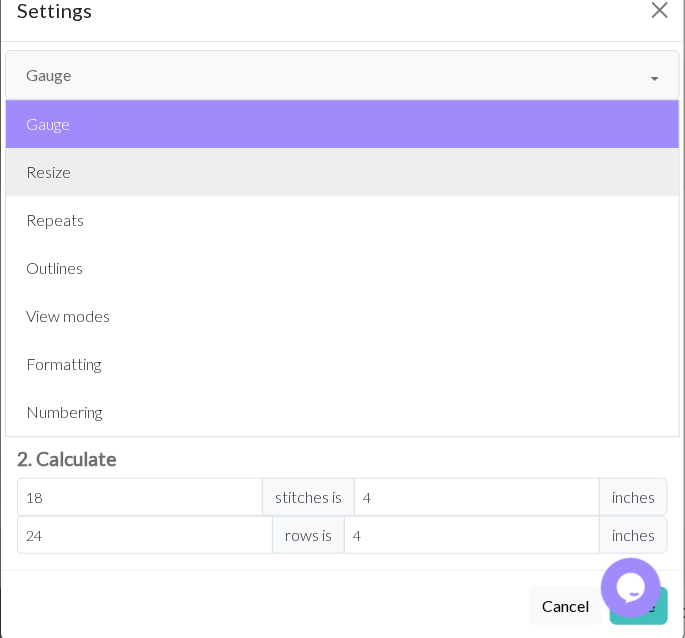 click on "Resize" at bounding box center (342, 172) 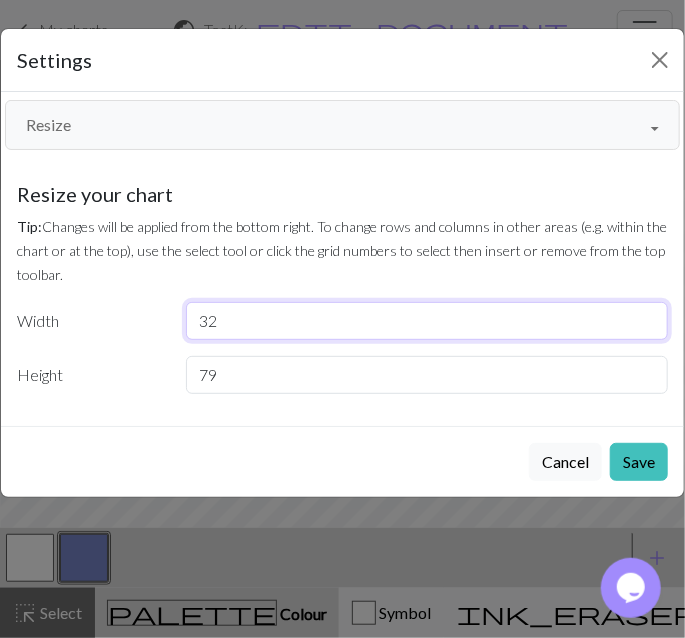 click on "32" at bounding box center (427, 321) 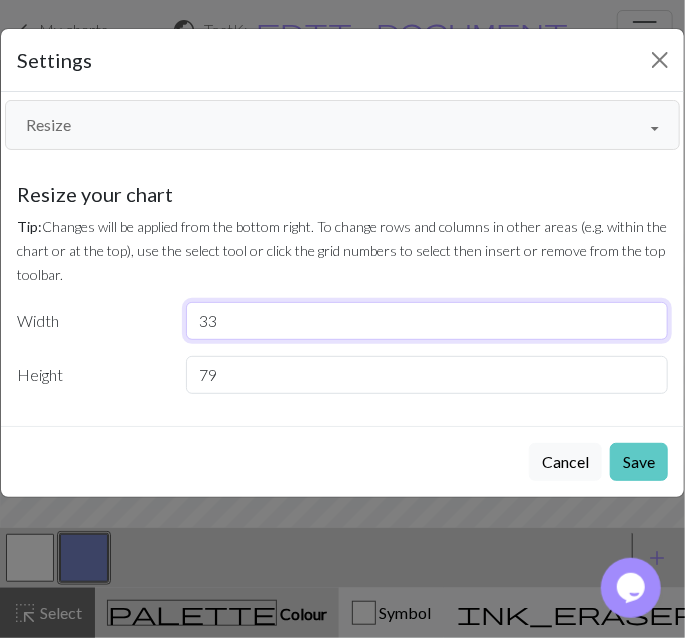type on "33" 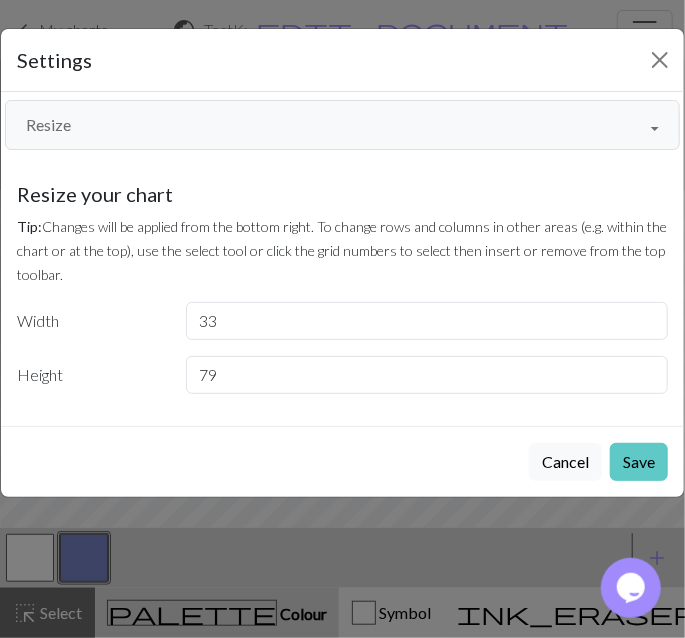 click on "Save" at bounding box center (639, 462) 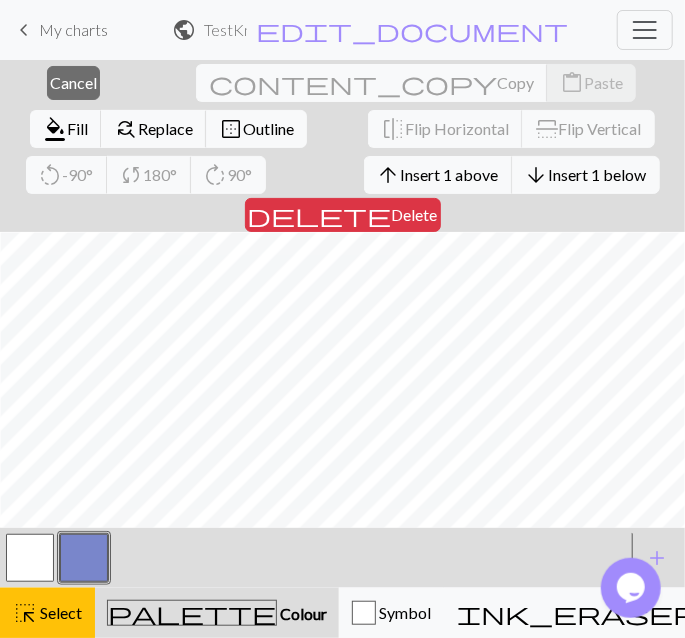 scroll, scrollTop: 1284, scrollLeft: 298, axis: both 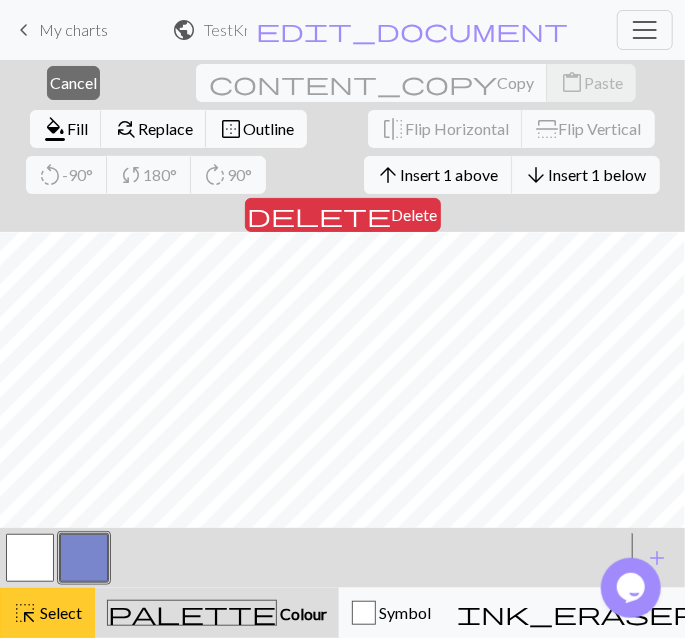 click on "Select" at bounding box center (59, 612) 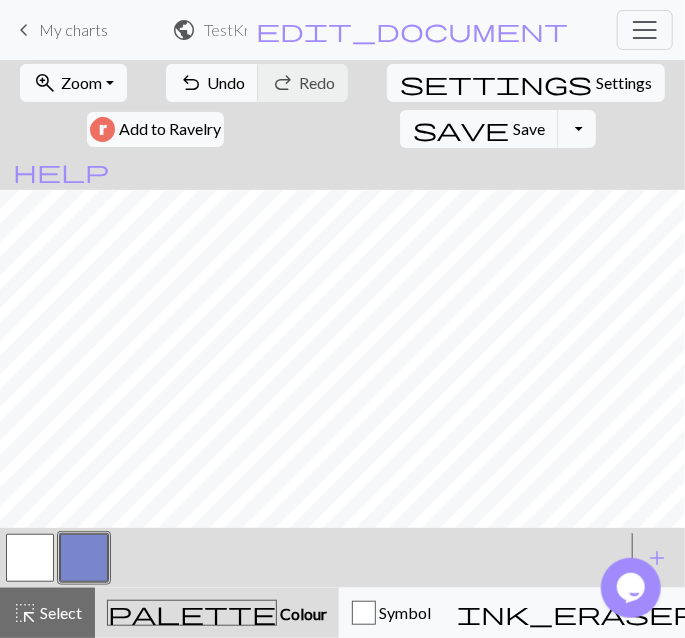 click at bounding box center [30, 558] 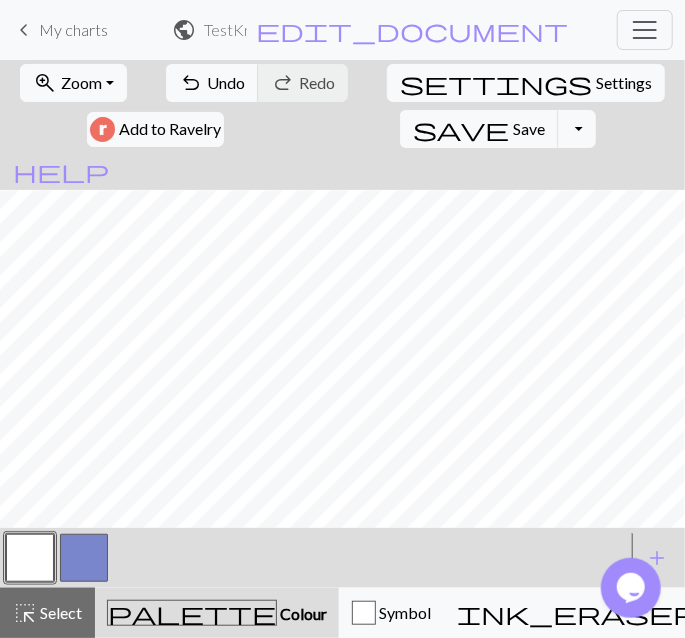 click at bounding box center (84, 558) 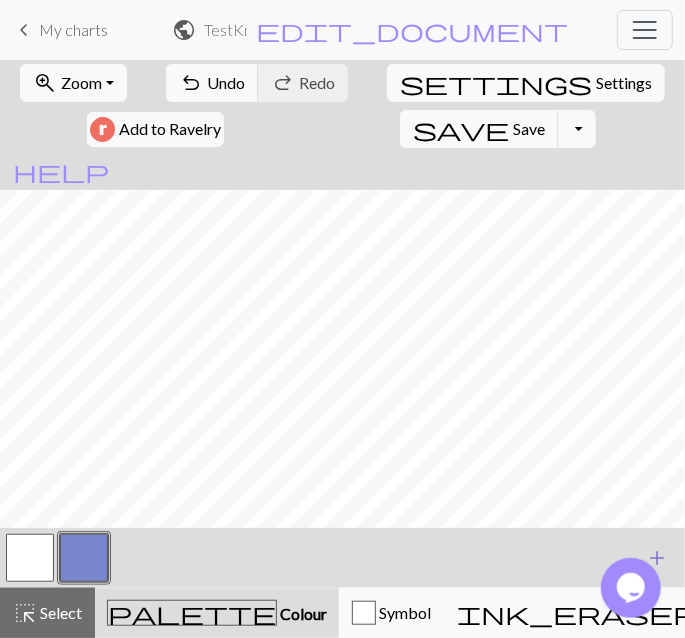 click on "add" at bounding box center (657, 558) 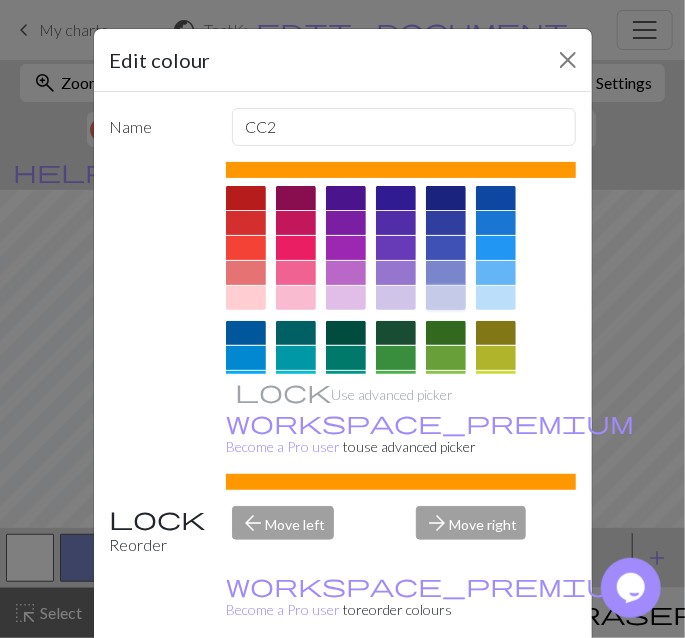 click at bounding box center (446, 298) 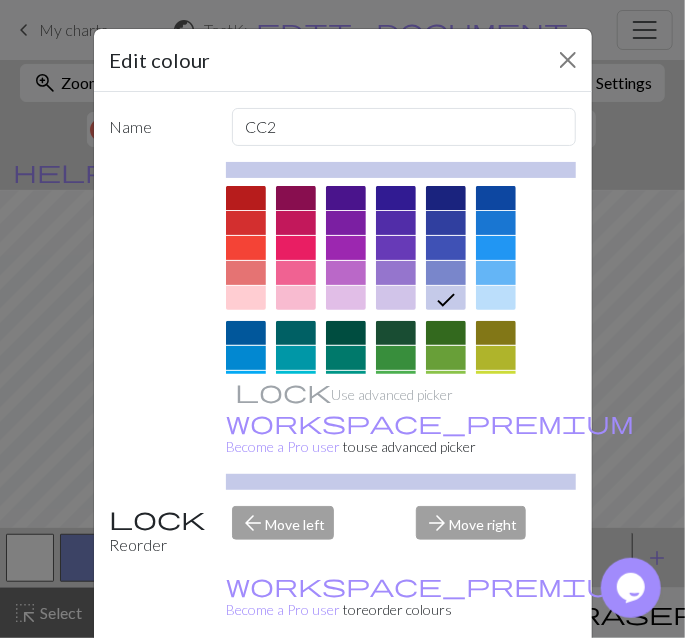 click on "Done" at bounding box center [463, 689] 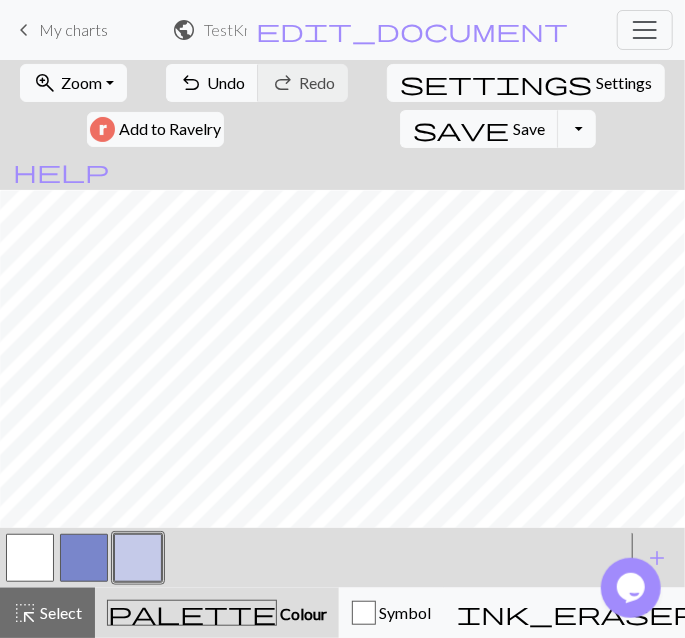 scroll, scrollTop: 1284, scrollLeft: 0, axis: vertical 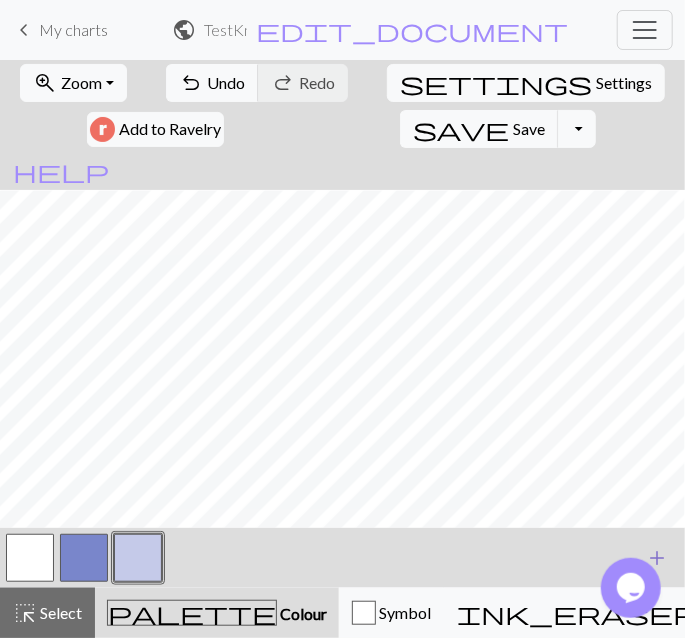 click on "add" at bounding box center (657, 558) 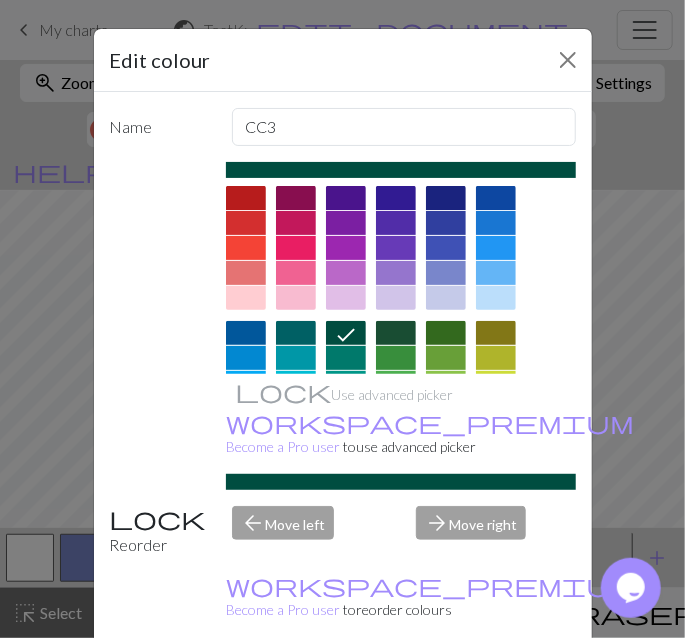 click at bounding box center (496, 223) 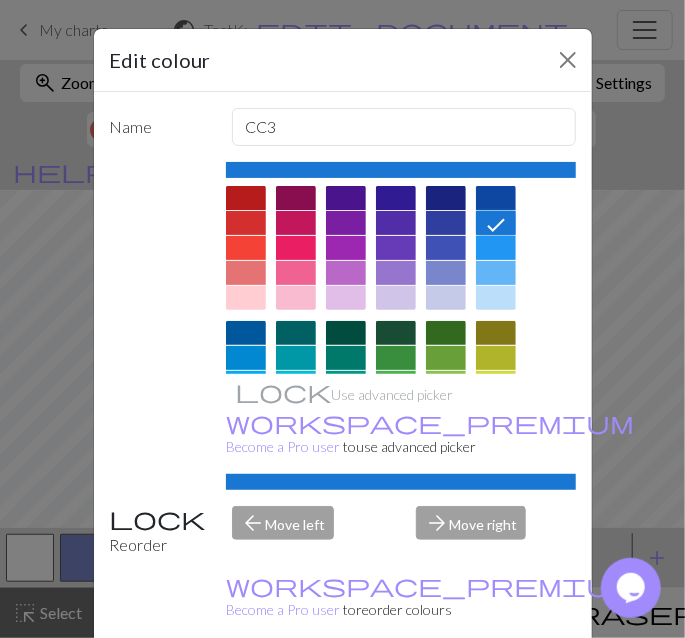 click on "Done" at bounding box center (463, 689) 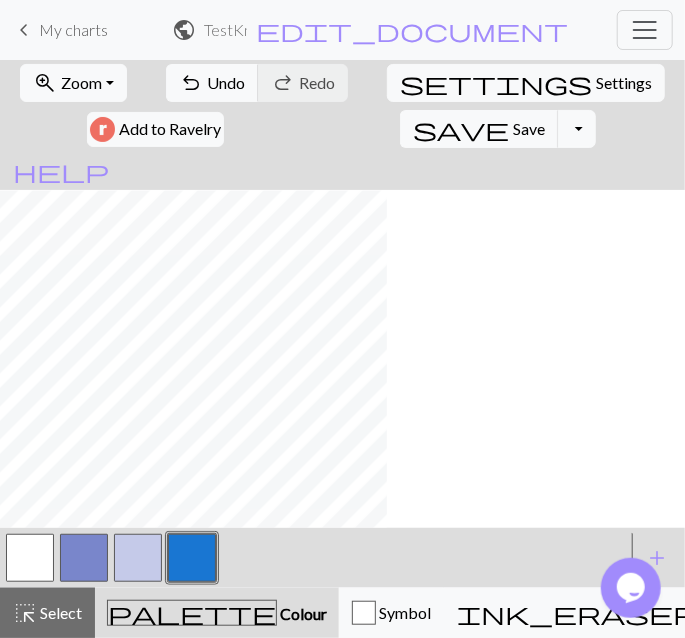scroll, scrollTop: 1284, scrollLeft: 0, axis: vertical 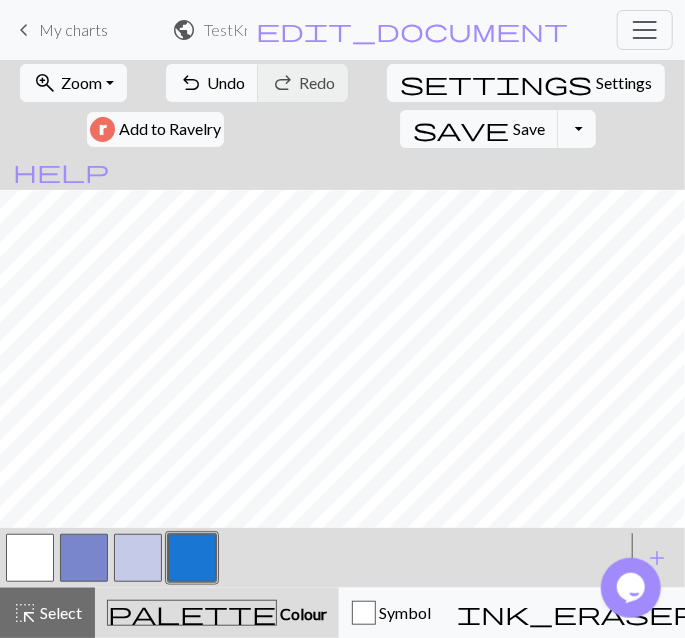 click at bounding box center [138, 558] 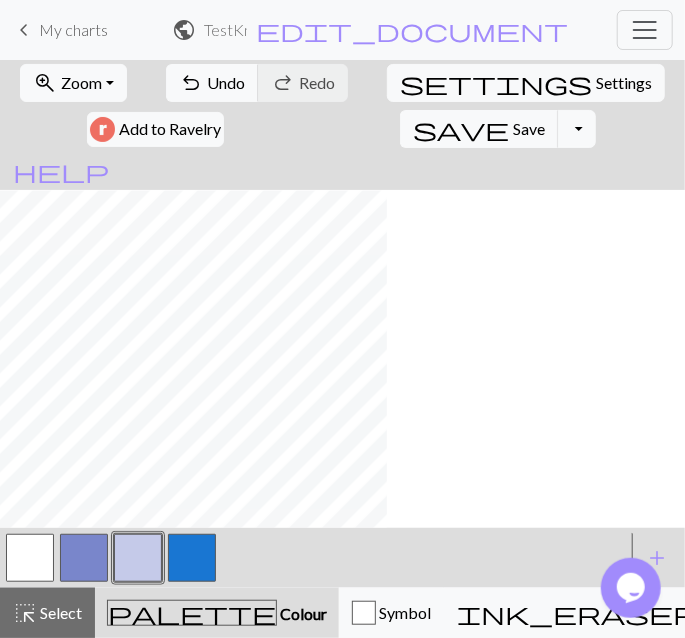 scroll, scrollTop: 1284, scrollLeft: 0, axis: vertical 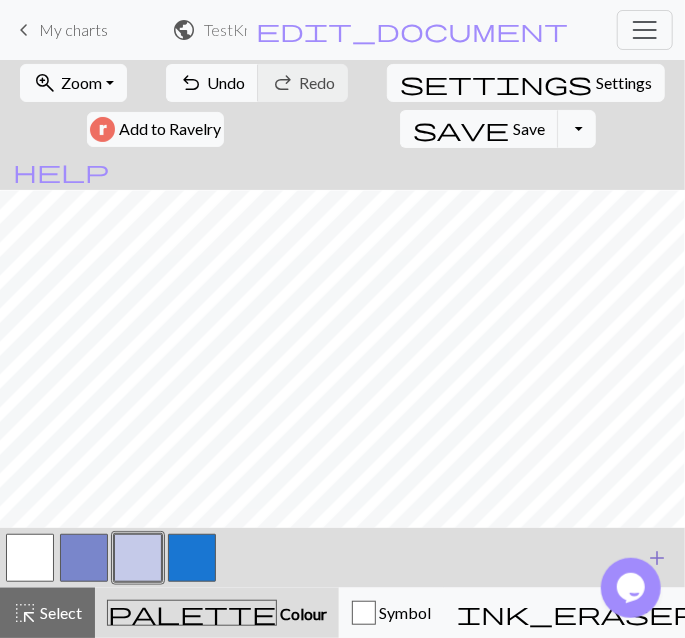 click on "add" at bounding box center [657, 558] 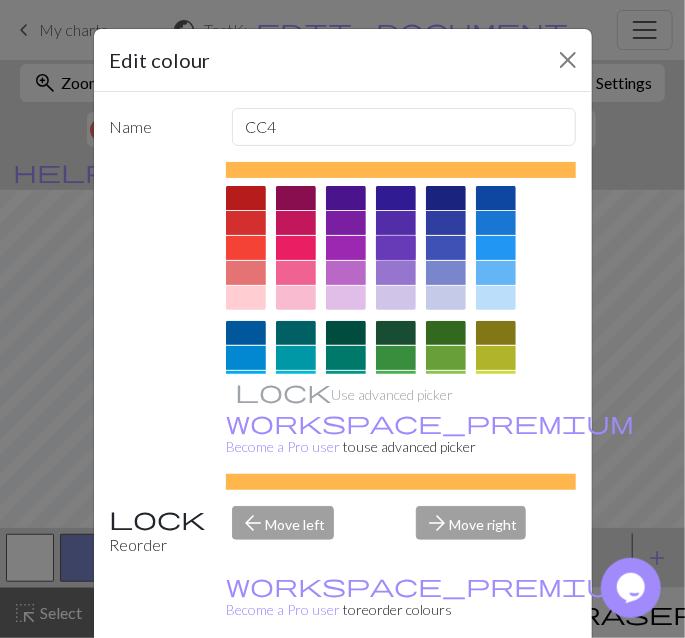 click at bounding box center [396, 248] 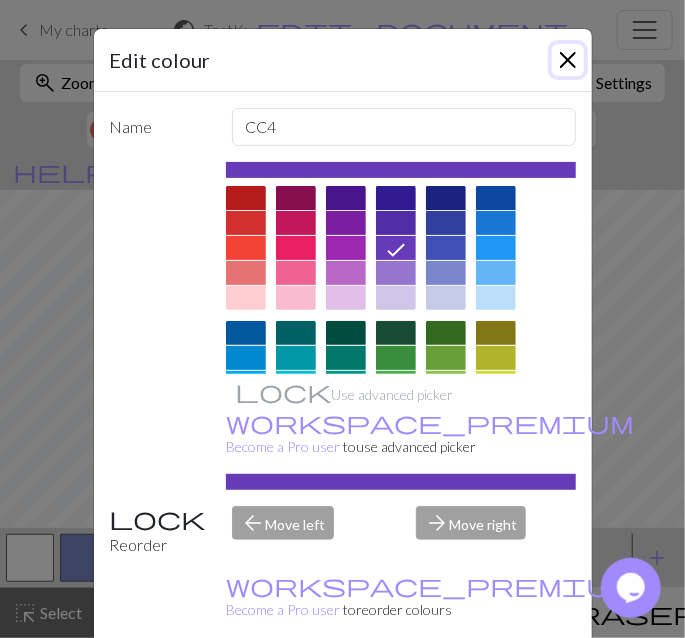 click at bounding box center [568, 60] 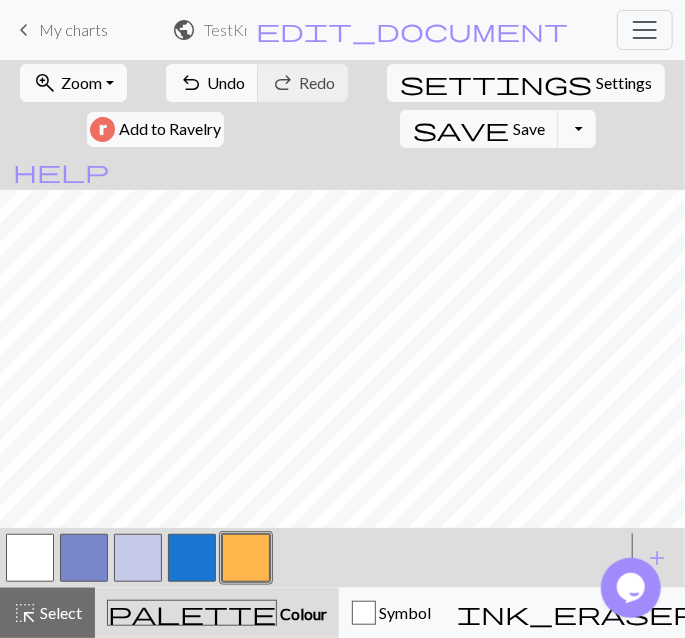 click at bounding box center (246, 558) 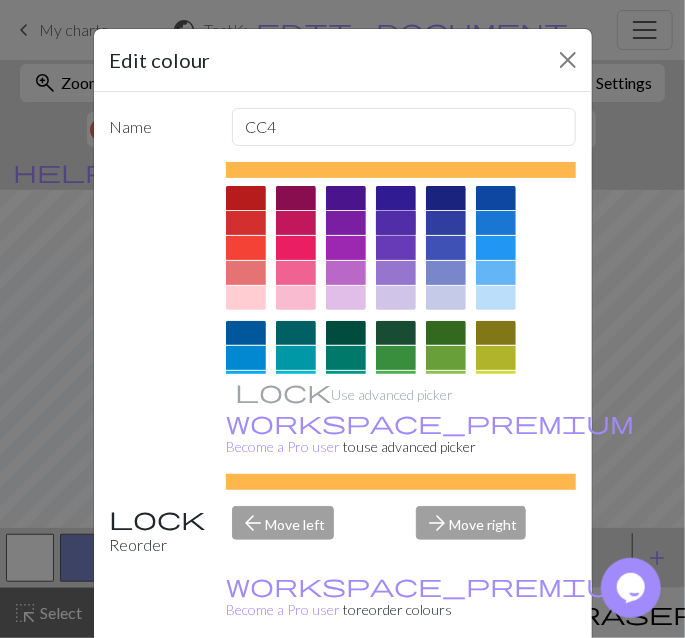 click at bounding box center (396, 223) 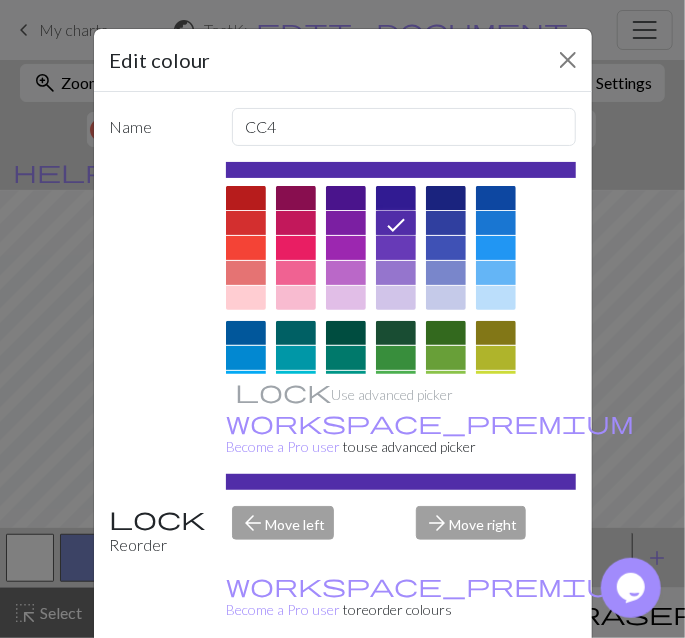 click on "Done" at bounding box center (463, 689) 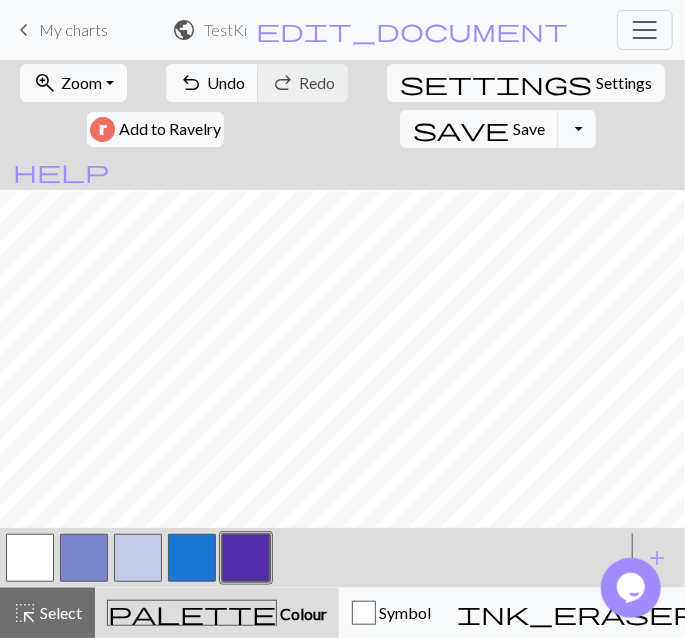 click at bounding box center (138, 558) 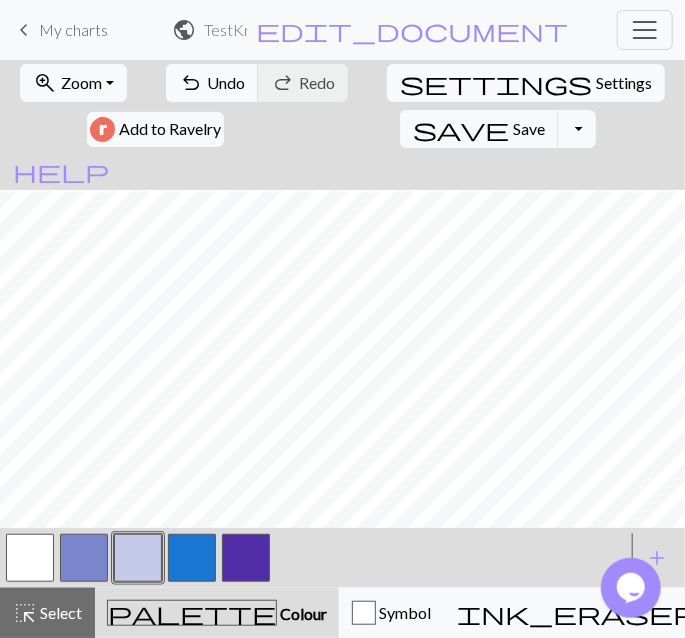 click at bounding box center [314, 558] 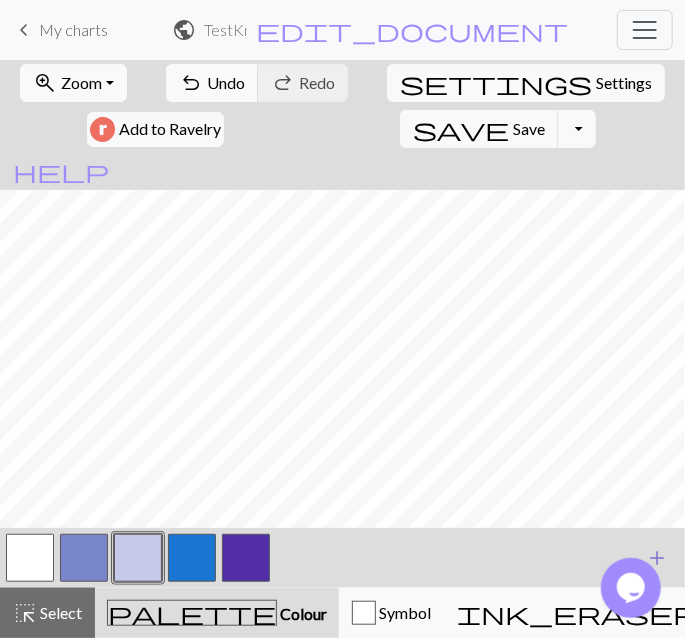 click on "add Add a  colour" at bounding box center (657, 558) 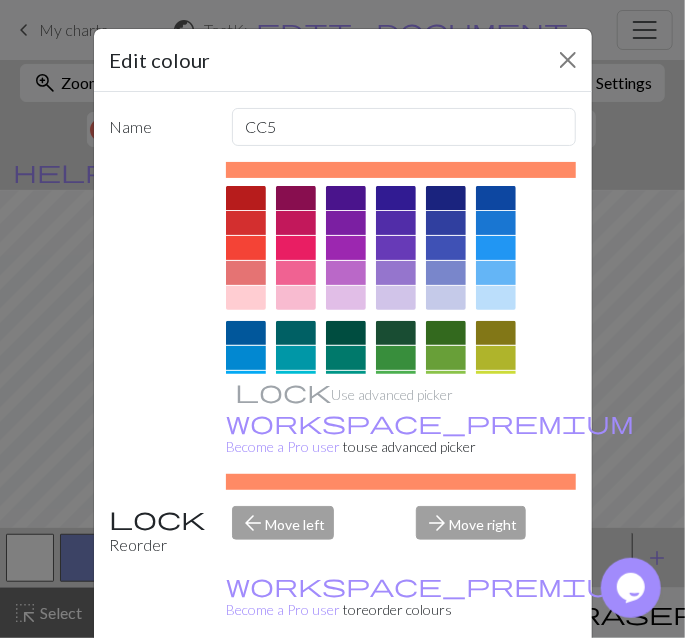 click at bounding box center [496, 248] 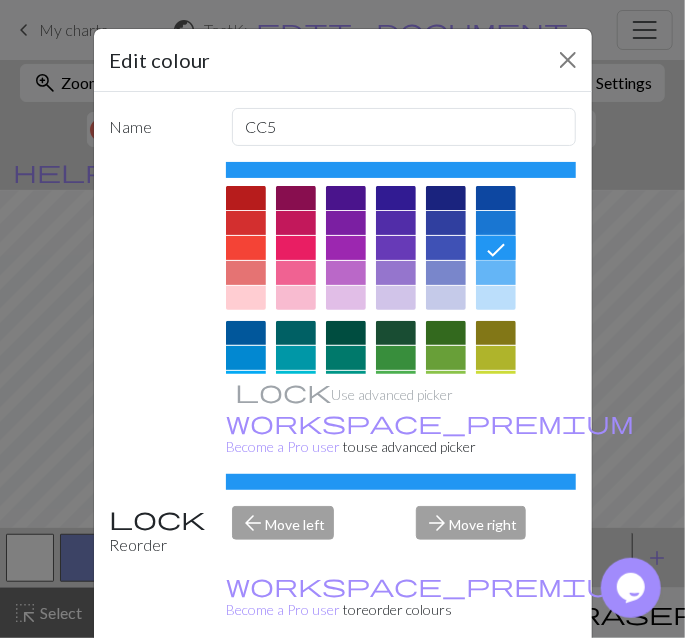 click on "Done" at bounding box center (463, 689) 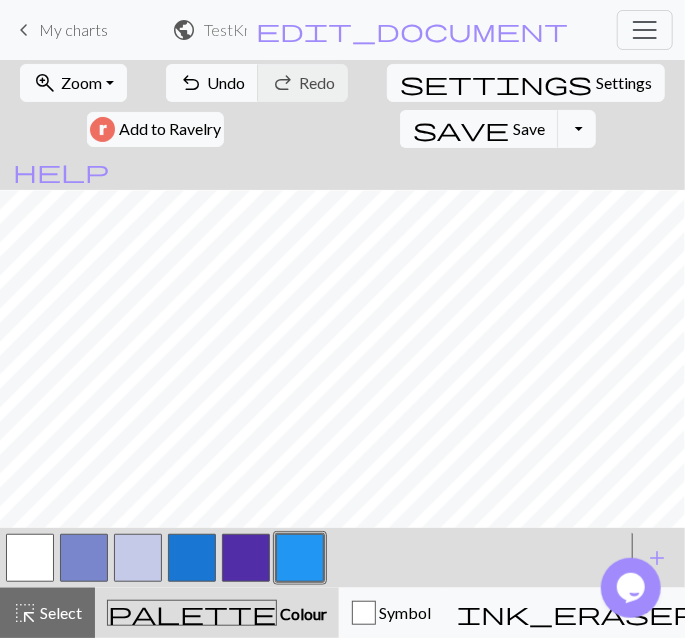 click at bounding box center [300, 558] 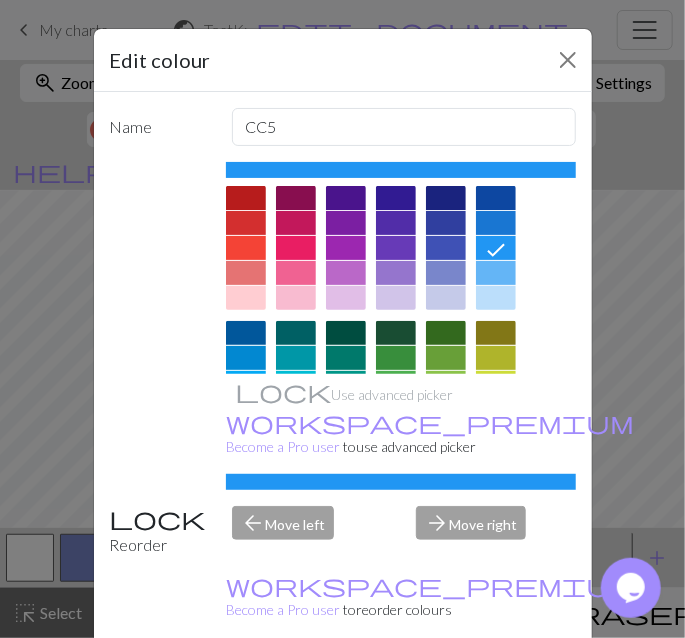 click at bounding box center [496, 273] 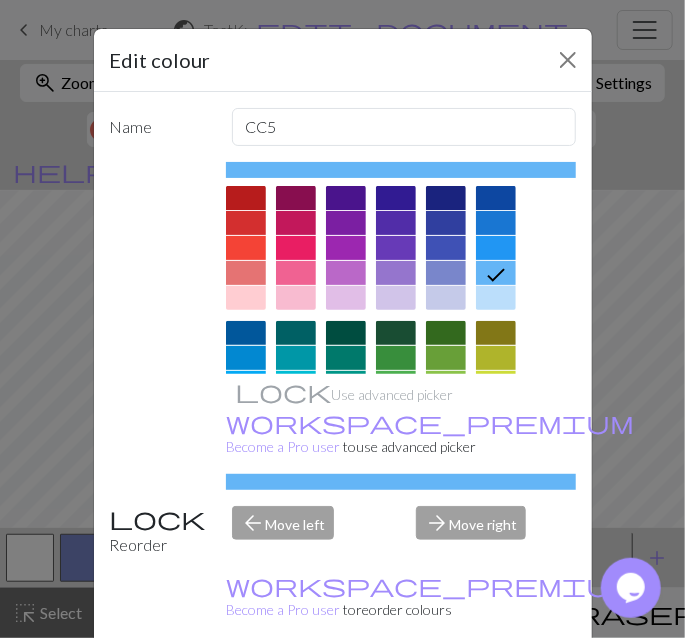click on "Done" at bounding box center [463, 689] 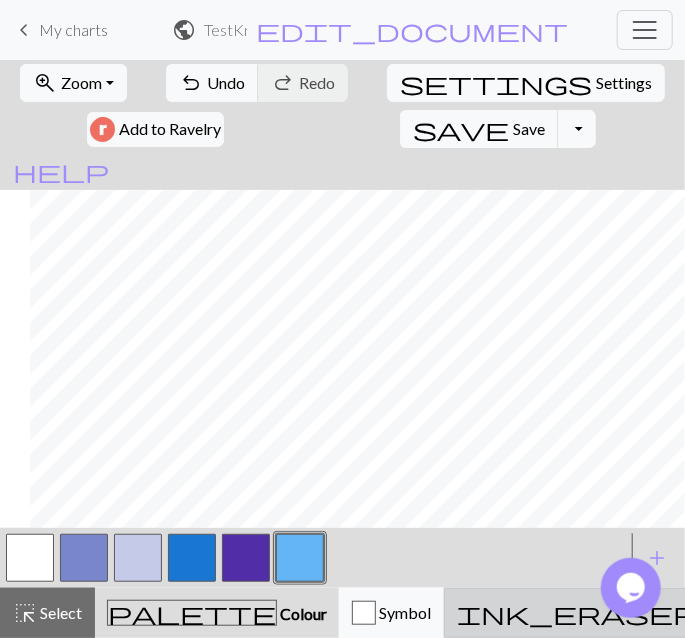 scroll, scrollTop: 1277, scrollLeft: 298, axis: both 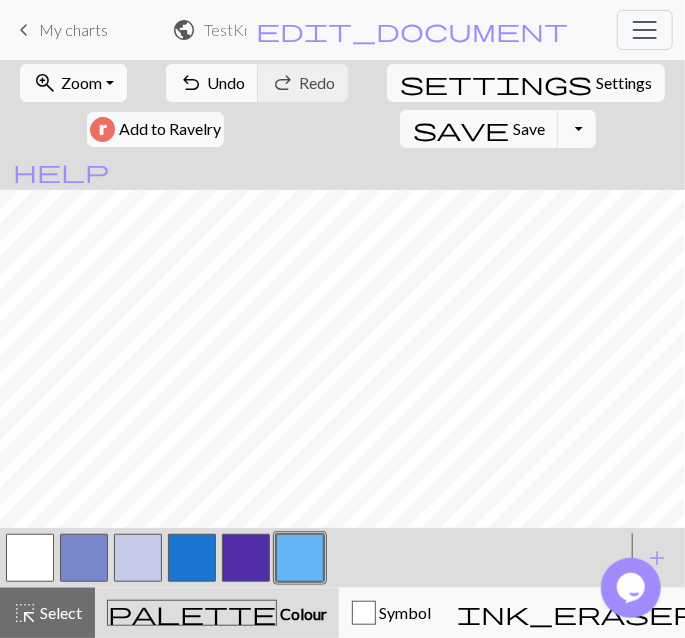 click at bounding box center [138, 558] 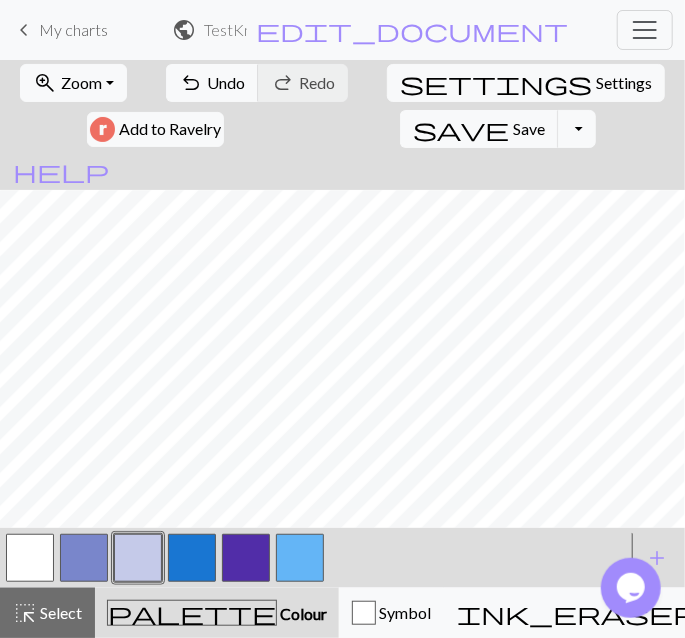 click at bounding box center [246, 558] 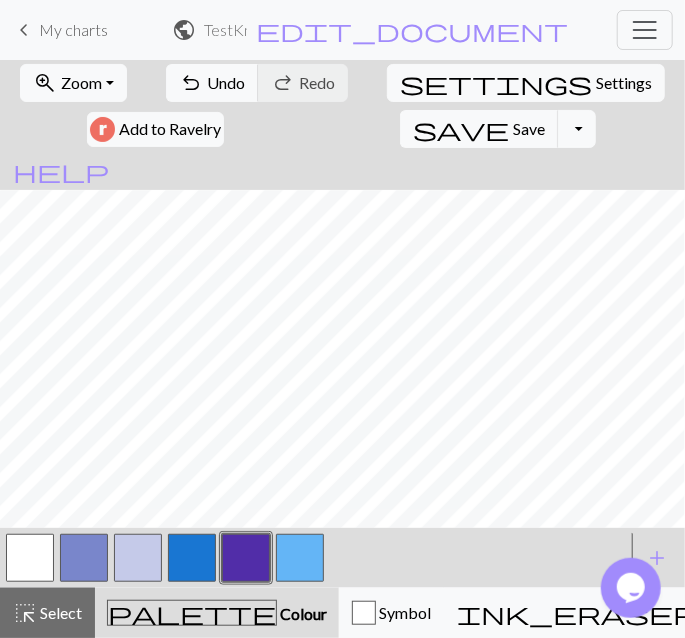 click at bounding box center (138, 558) 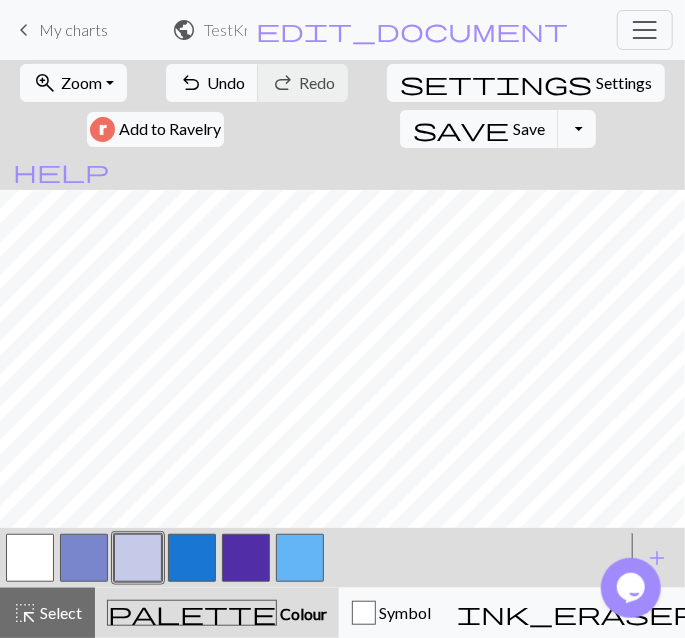 click at bounding box center (246, 558) 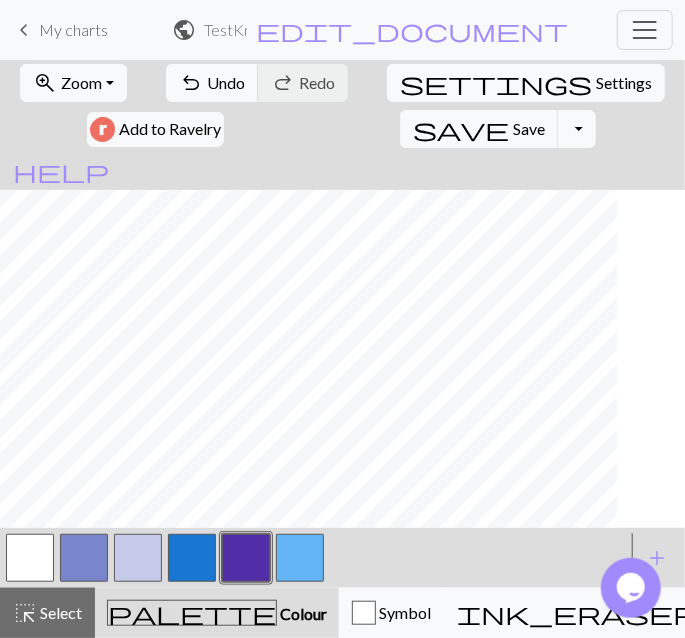 scroll, scrollTop: 1277, scrollLeft: 0, axis: vertical 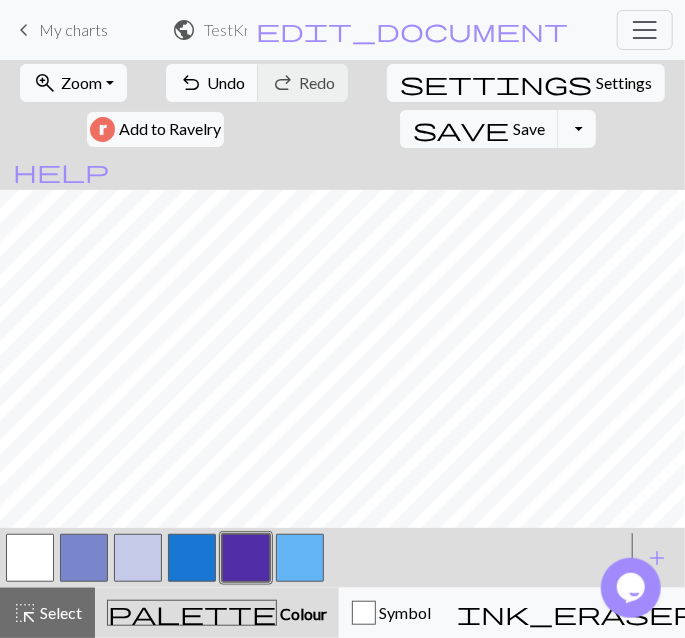 click at bounding box center (192, 558) 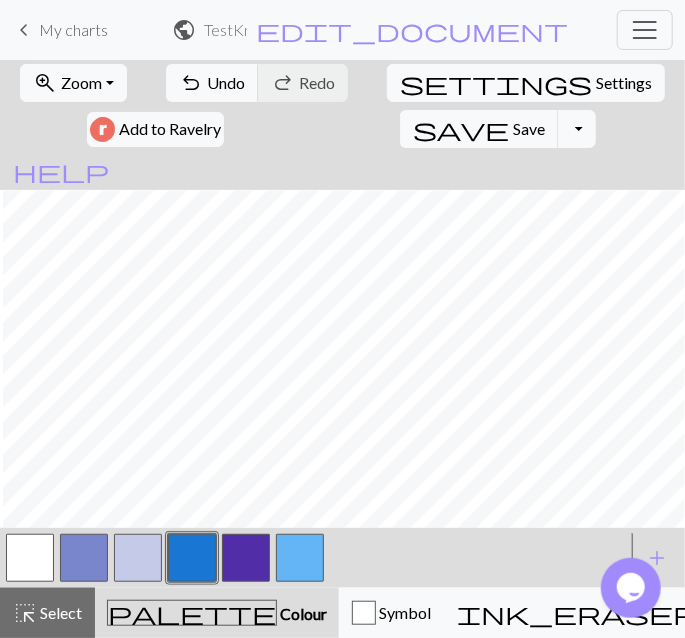 scroll, scrollTop: 1139, scrollLeft: 9, axis: both 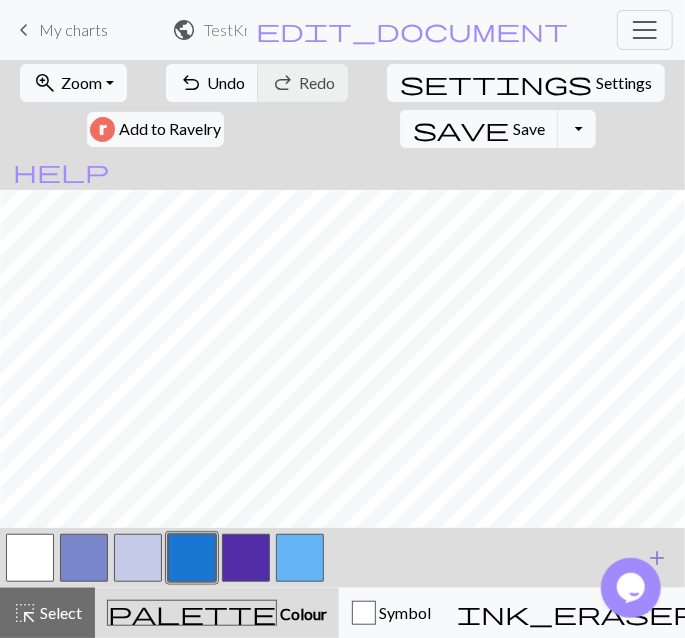 click on "add" at bounding box center (657, 558) 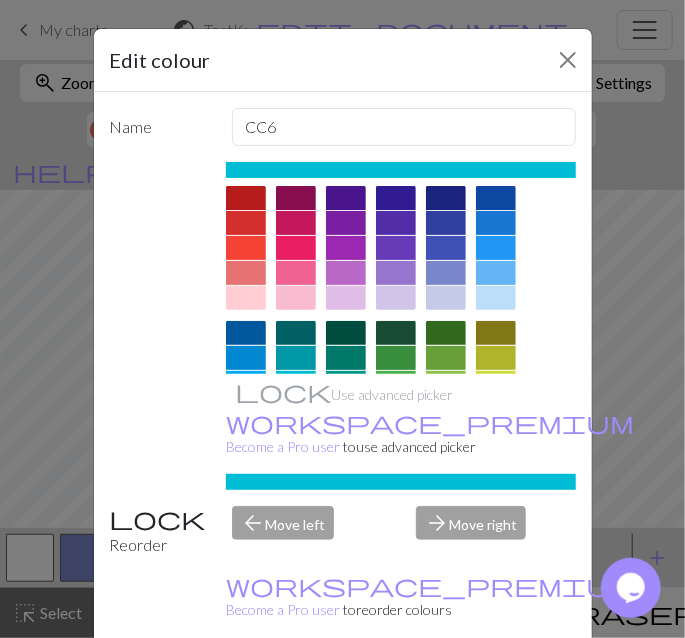 click at bounding box center (346, 298) 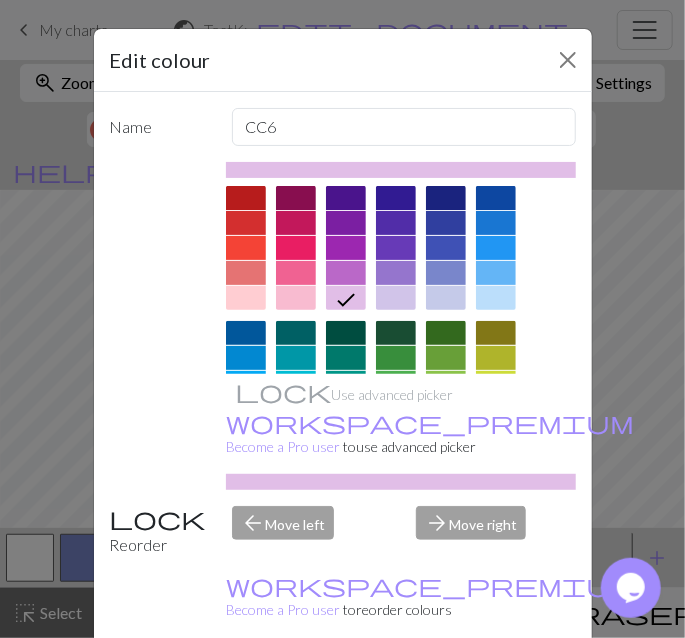 click on "Done" at bounding box center [463, 689] 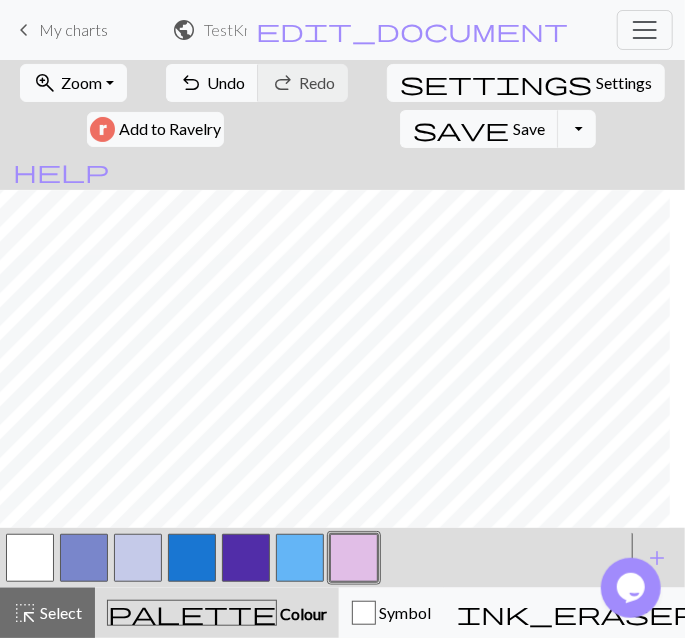 scroll, scrollTop: 1029, scrollLeft: 0, axis: vertical 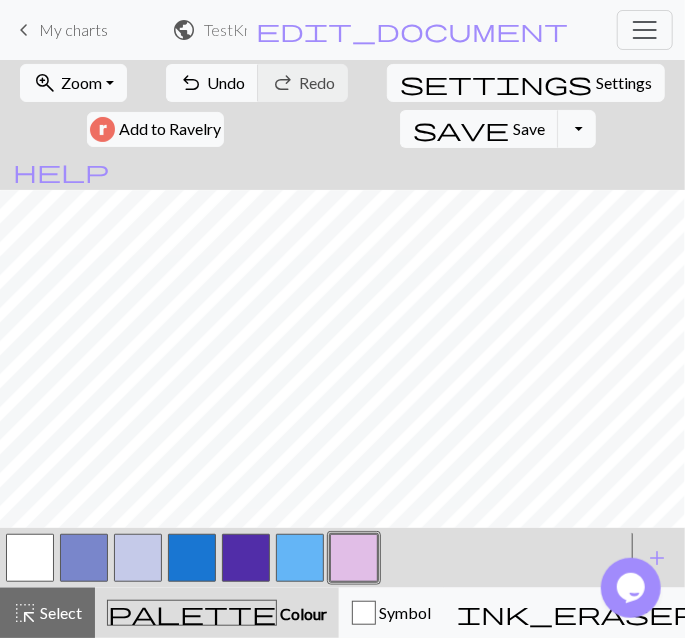 click on "< >" at bounding box center [314, 558] 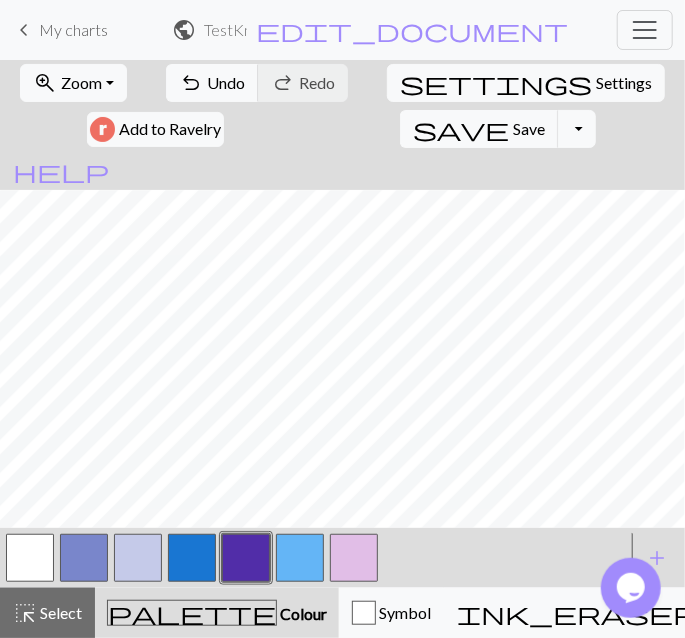 scroll, scrollTop: 1029, scrollLeft: 130, axis: both 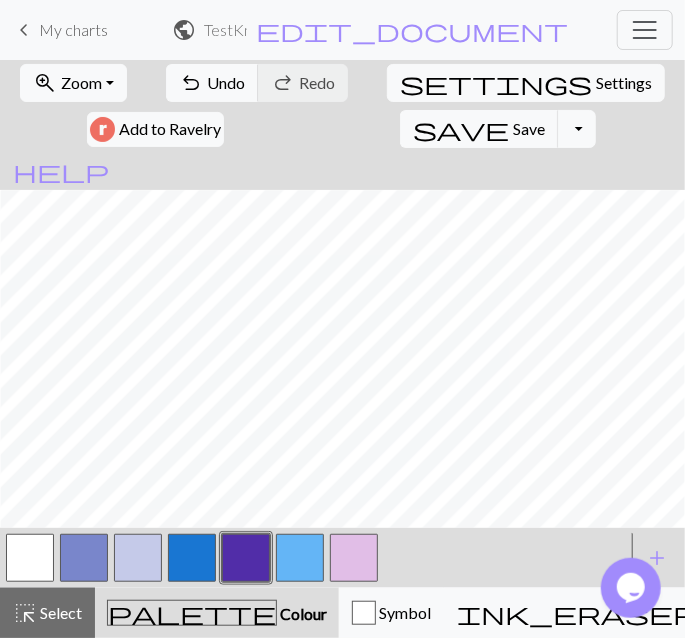 click at bounding box center (84, 558) 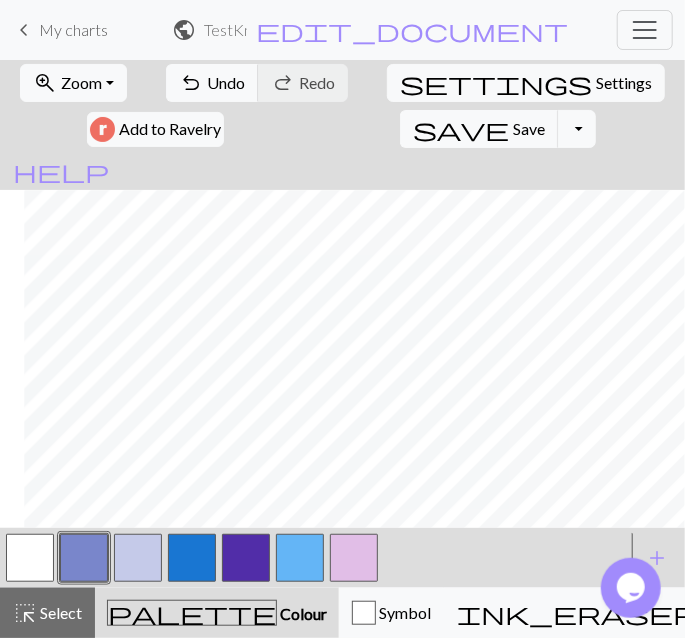 scroll, scrollTop: 1029, scrollLeft: 0, axis: vertical 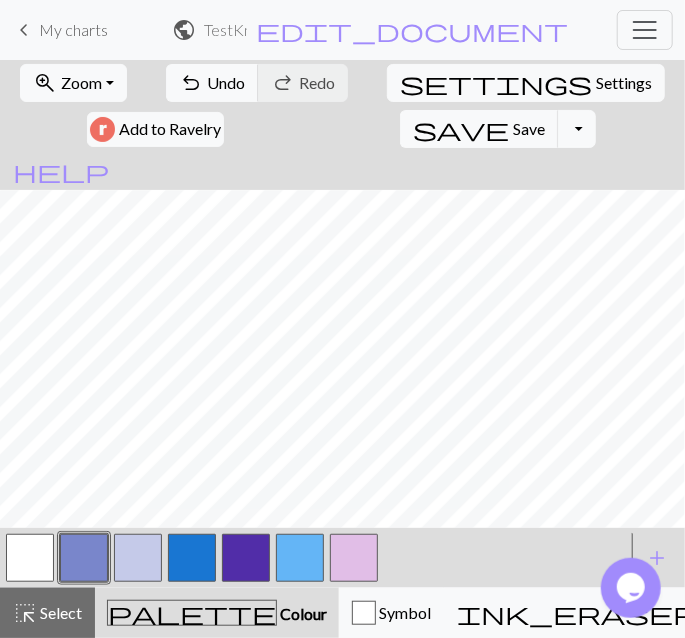 click at bounding box center [354, 558] 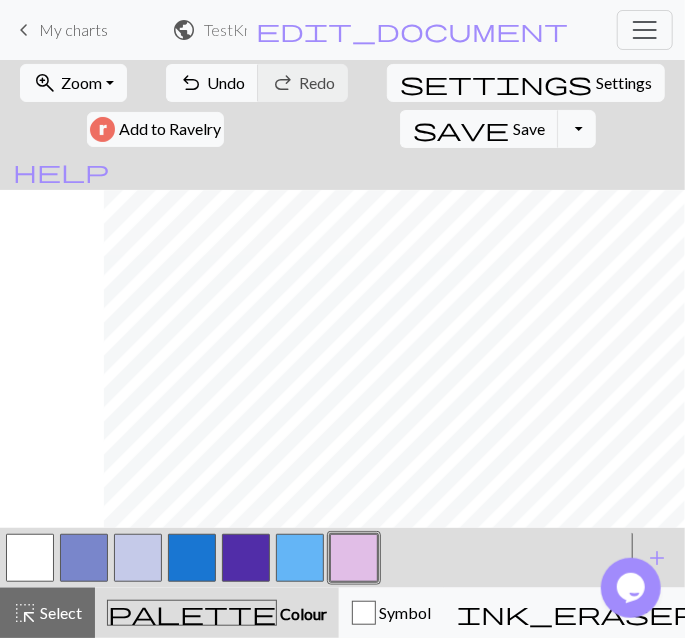 scroll, scrollTop: 1029, scrollLeft: 200, axis: both 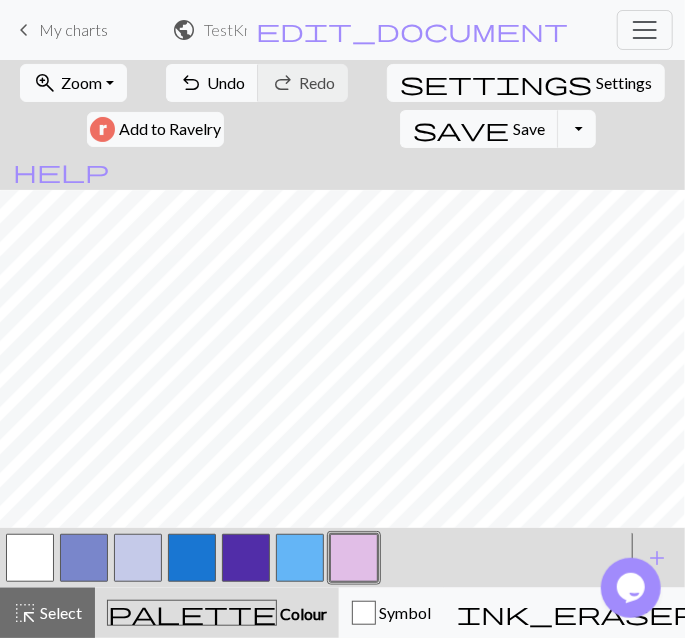click at bounding box center [84, 558] 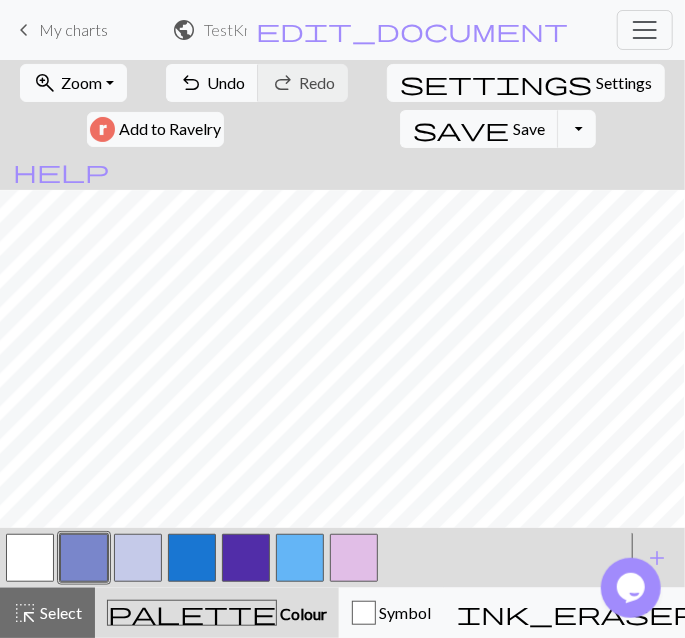 scroll, scrollTop: 1029, scrollLeft: 175, axis: both 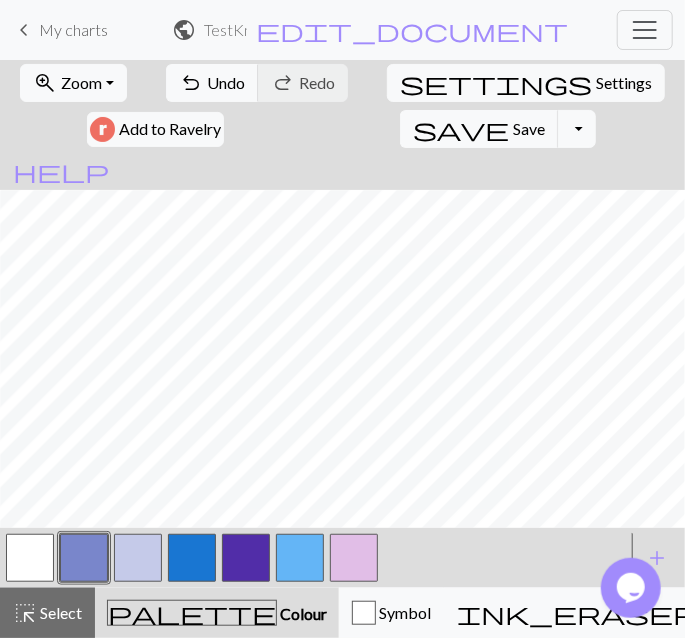 click at bounding box center [354, 558] 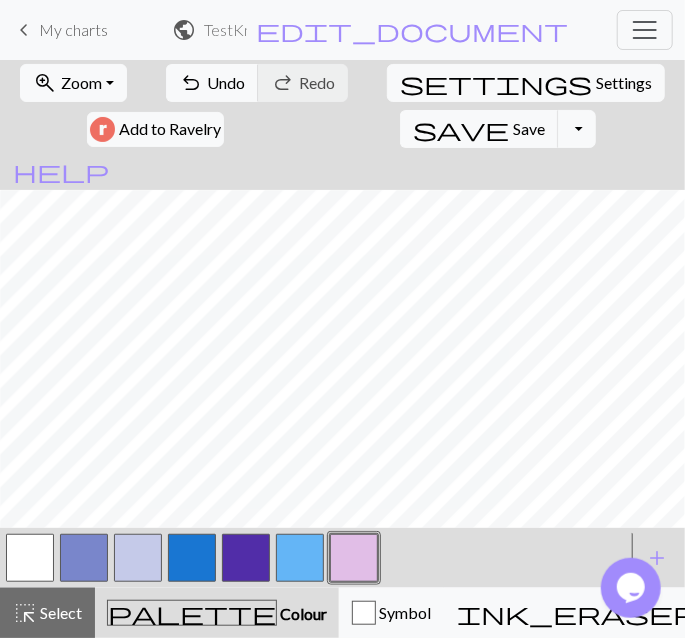 click at bounding box center [84, 558] 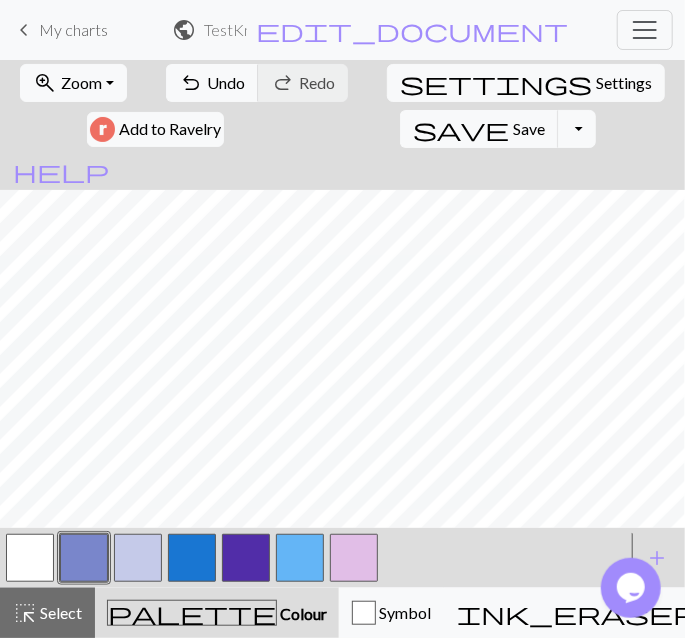 scroll, scrollTop: 1034, scrollLeft: 298, axis: both 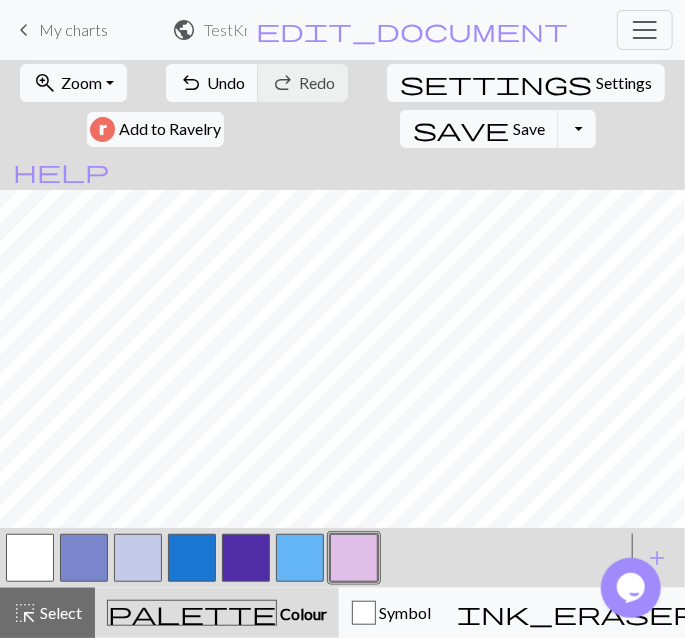 click at bounding box center [84, 558] 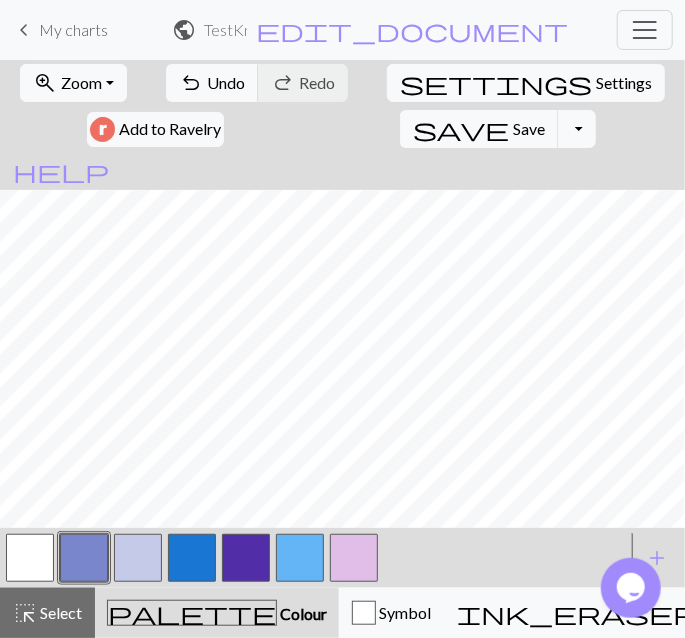 scroll, scrollTop: 1025, scrollLeft: 48, axis: both 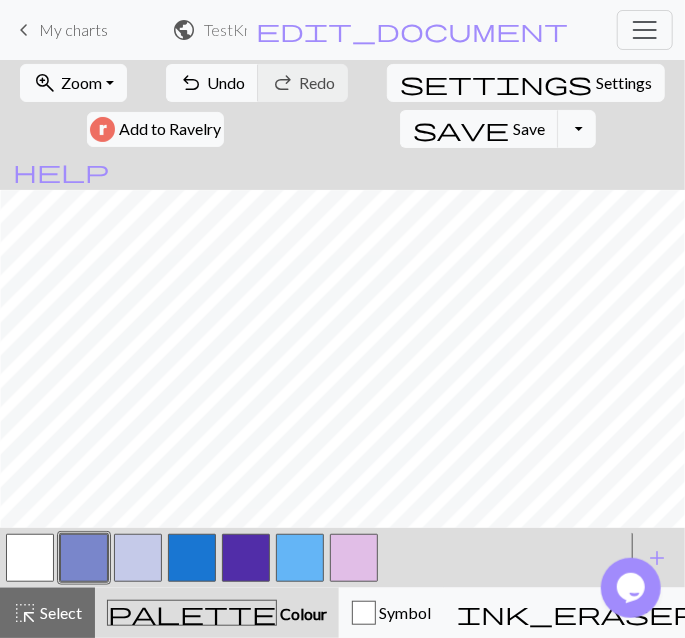 click at bounding box center (354, 558) 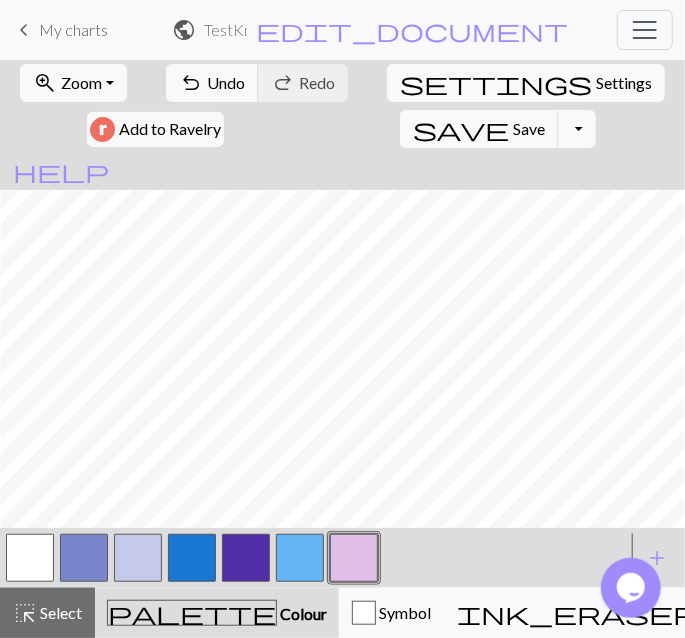 scroll, scrollTop: 1025, scrollLeft: 0, axis: vertical 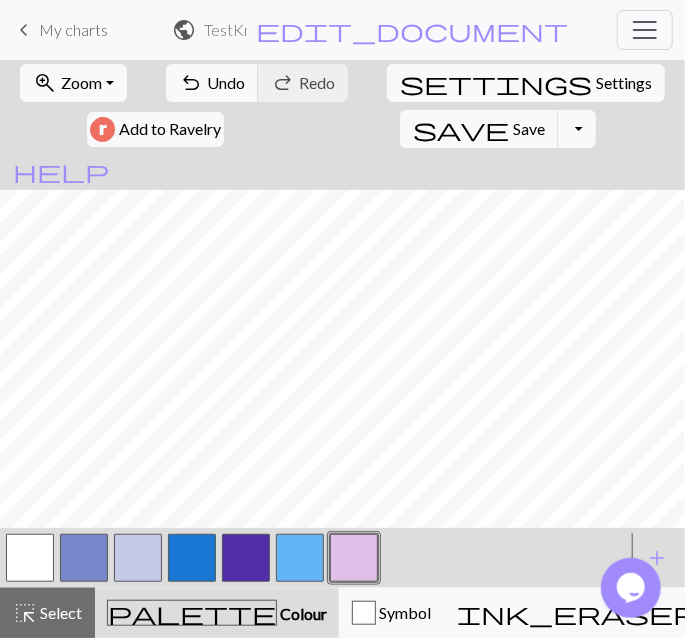 click at bounding box center (84, 558) 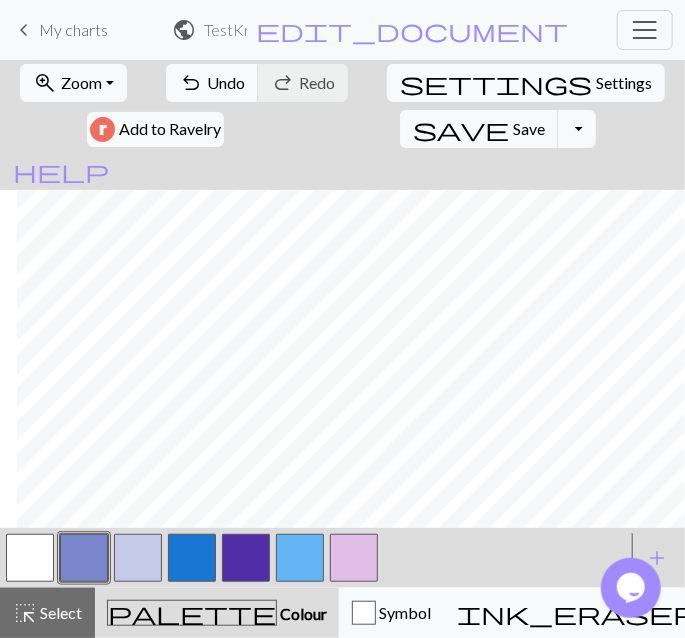 scroll, scrollTop: 1025, scrollLeft: 151, axis: both 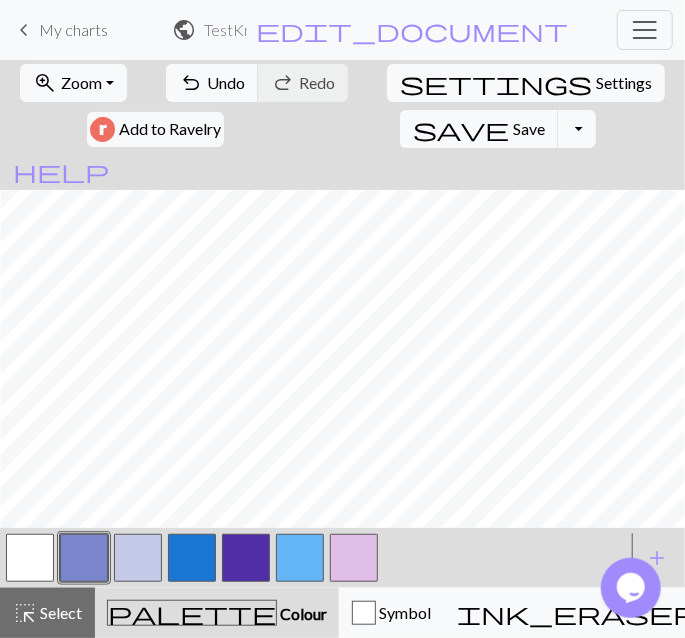 click at bounding box center [300, 558] 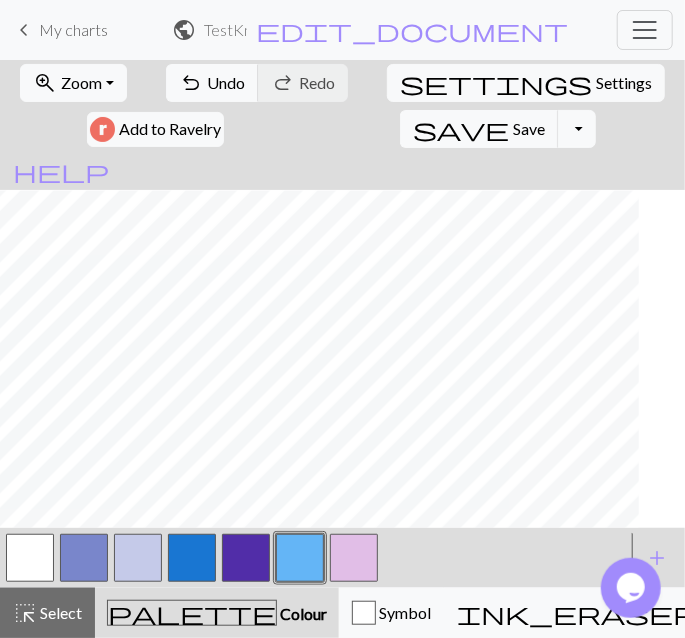 scroll, scrollTop: 888, scrollLeft: 0, axis: vertical 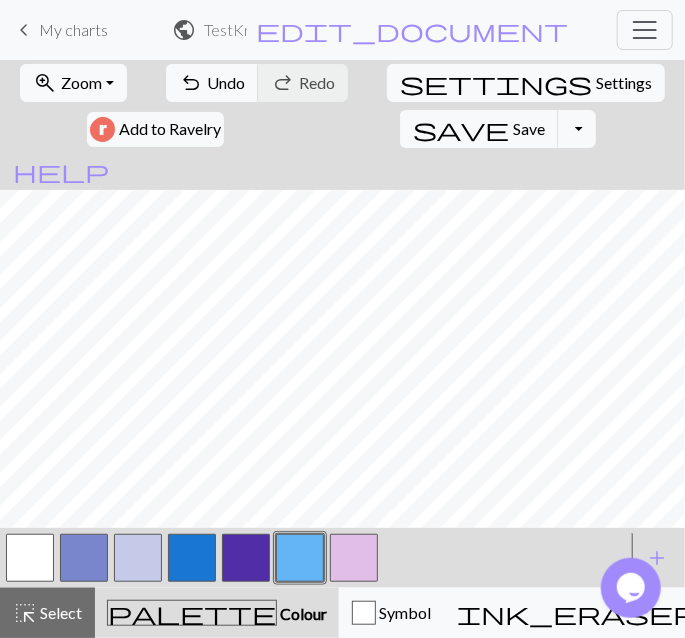 click at bounding box center [246, 558] 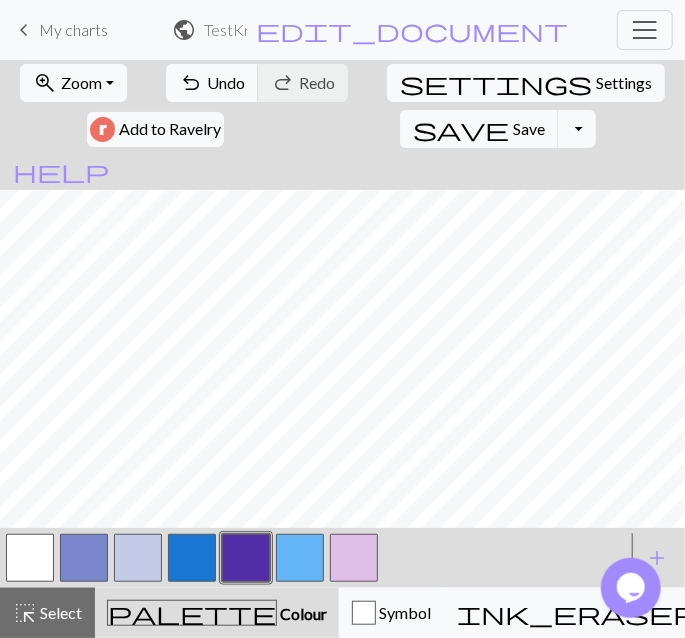 click at bounding box center [300, 558] 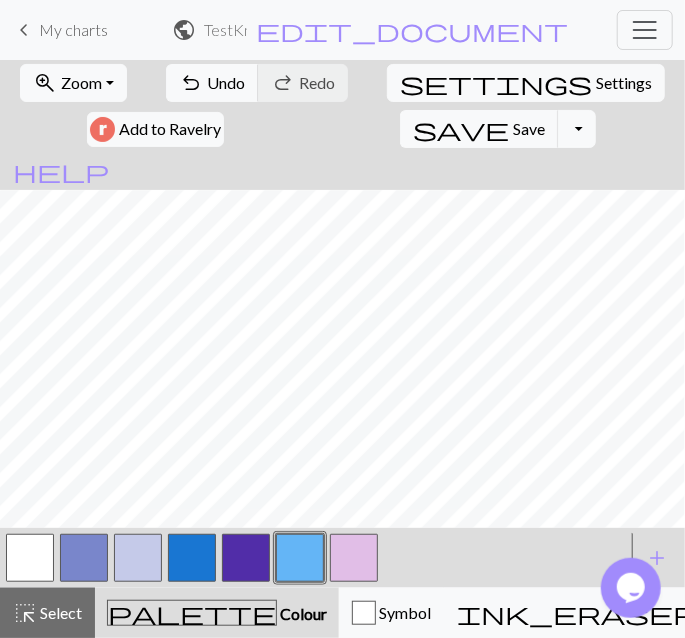 click at bounding box center [246, 558] 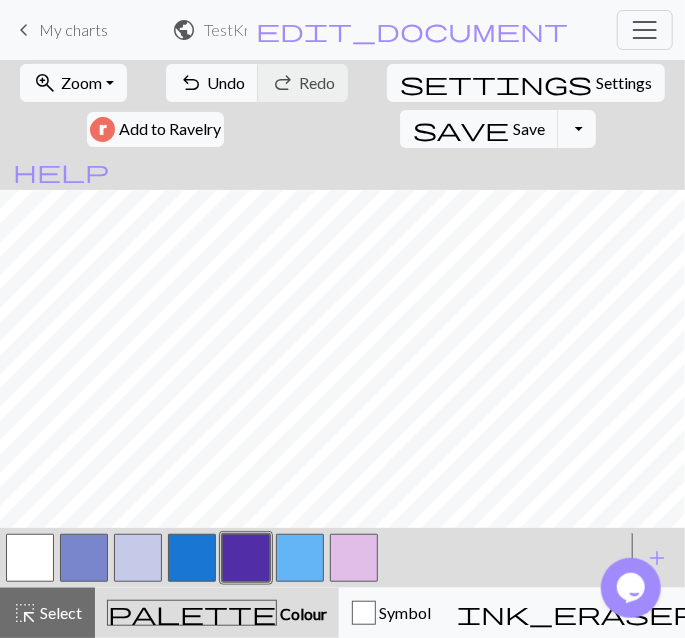 scroll, scrollTop: 883, scrollLeft: 0, axis: vertical 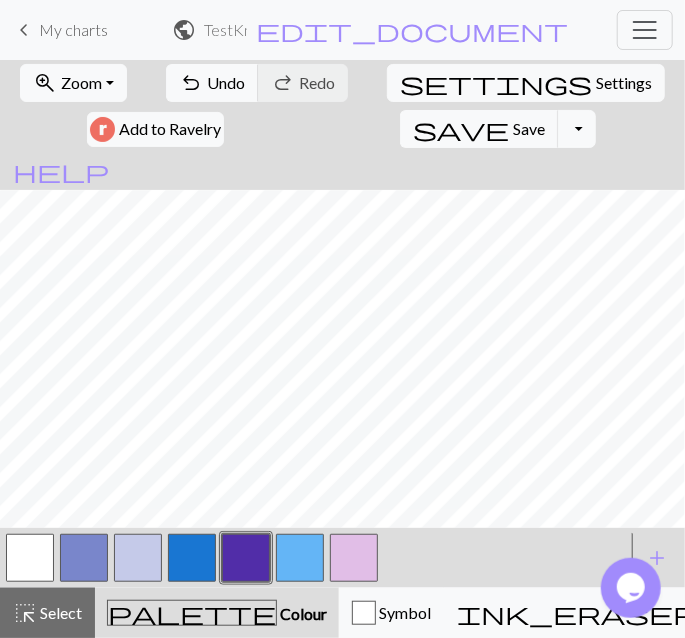 click at bounding box center (192, 558) 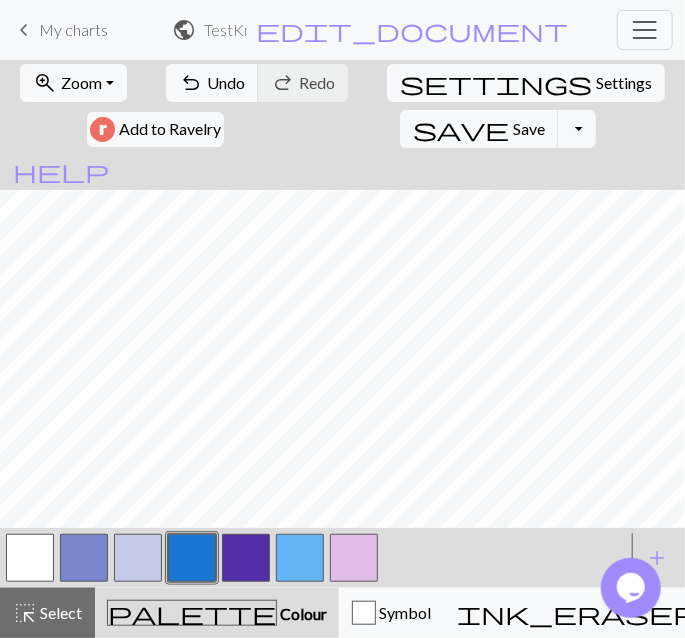 scroll, scrollTop: 930, scrollLeft: 298, axis: both 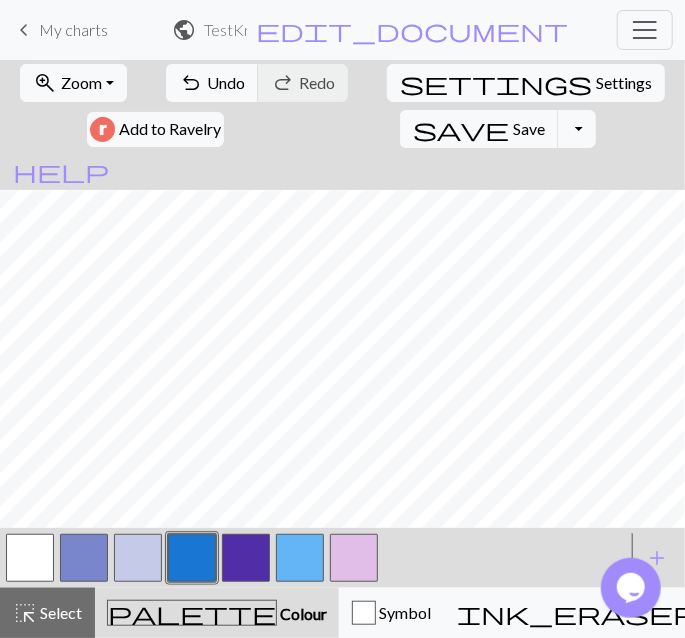 click at bounding box center (138, 558) 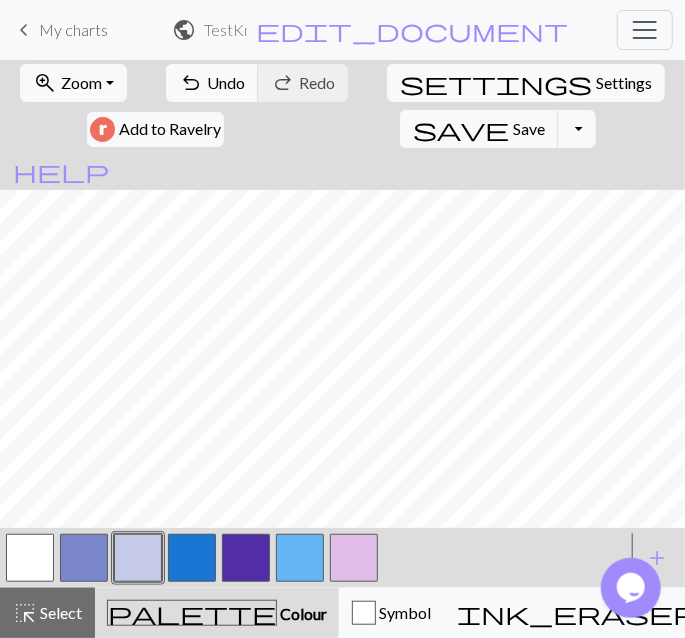 scroll, scrollTop: 747, scrollLeft: 0, axis: vertical 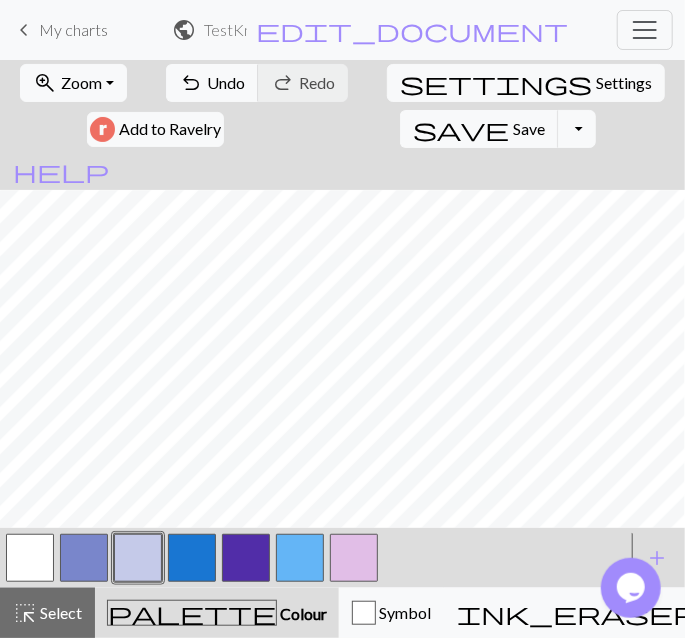click at bounding box center [30, 558] 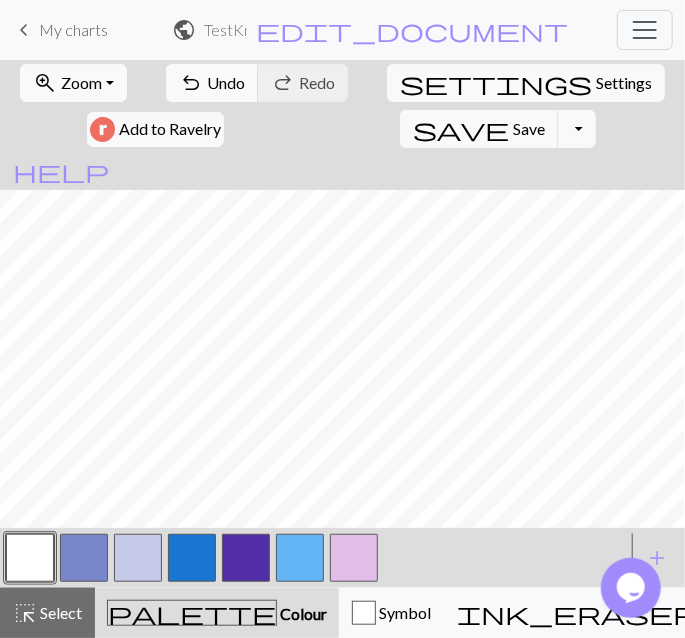 scroll, scrollTop: 747, scrollLeft: 0, axis: vertical 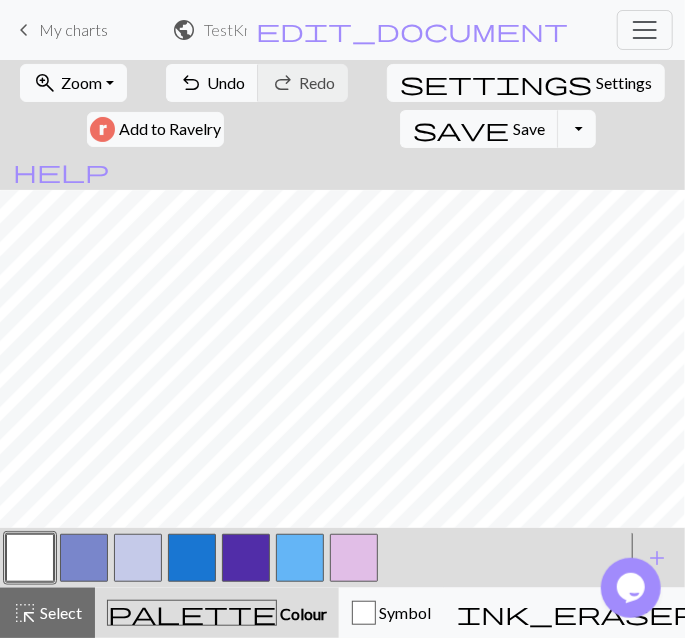 click at bounding box center [192, 558] 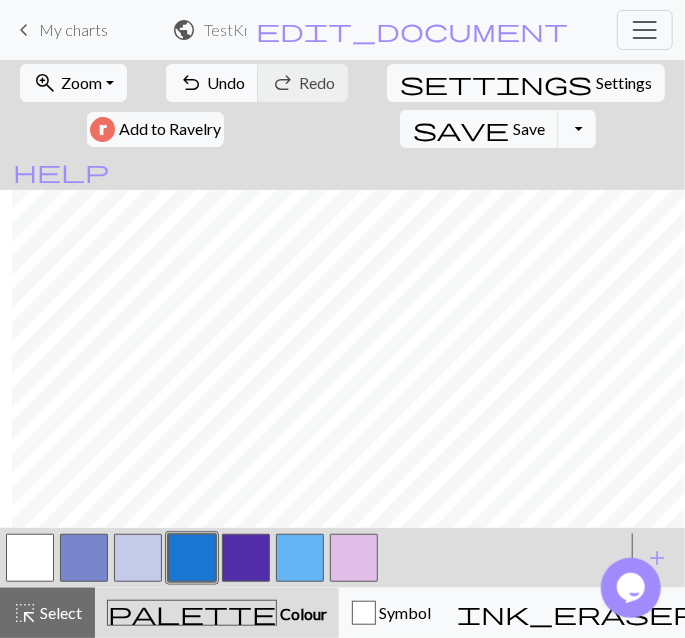 scroll, scrollTop: 747, scrollLeft: 170, axis: both 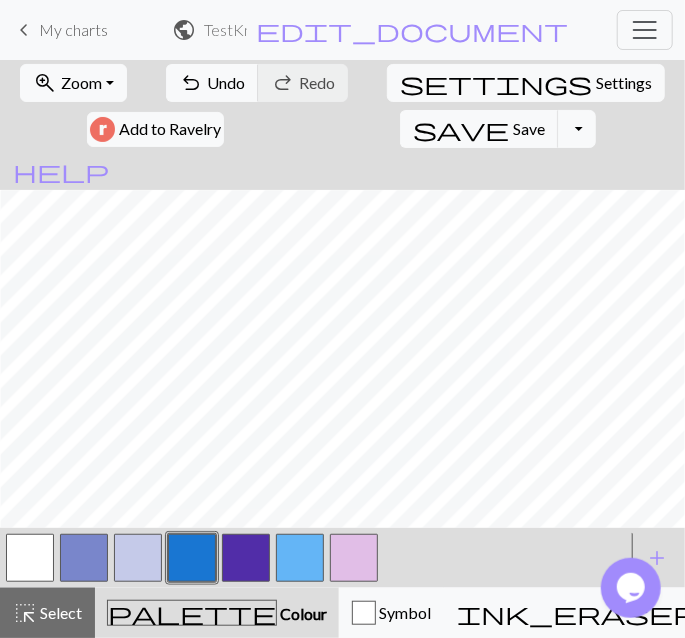 click at bounding box center [138, 558] 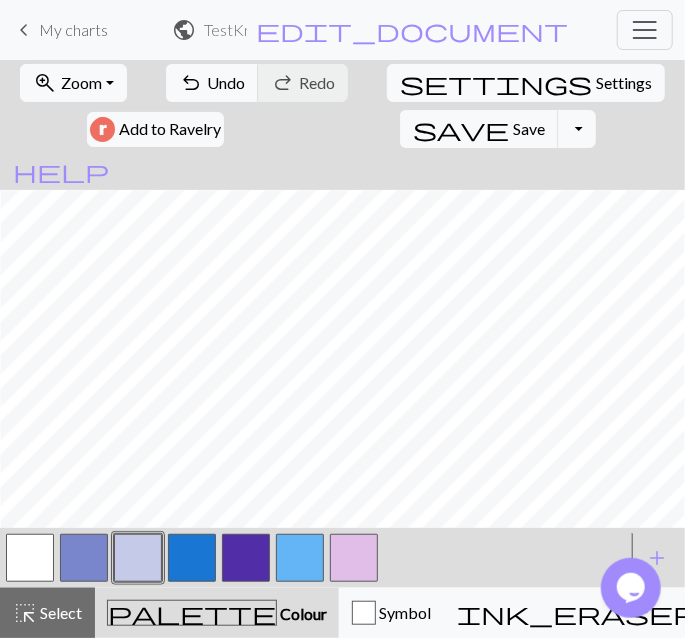 click at bounding box center (192, 558) 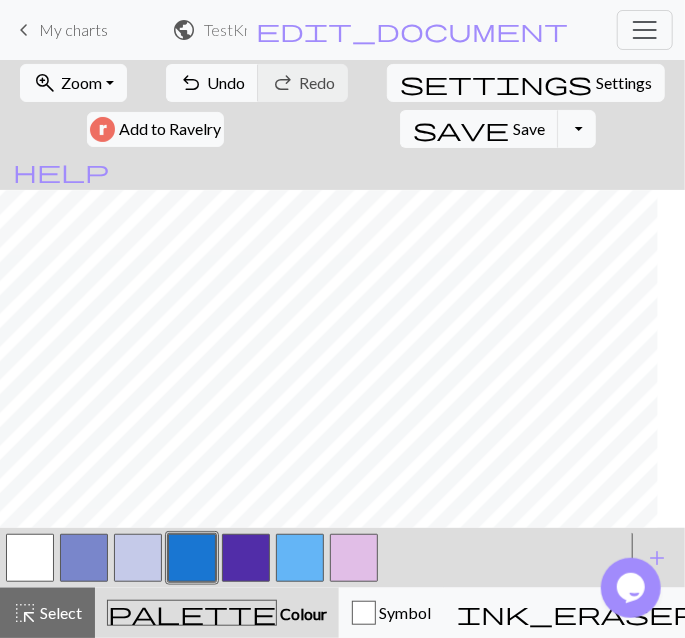 scroll, scrollTop: 747, scrollLeft: 83, axis: both 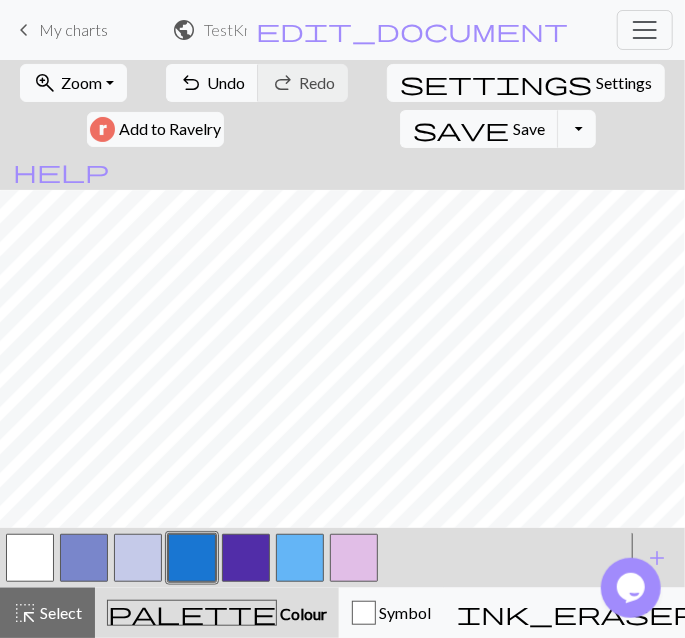 click at bounding box center [138, 558] 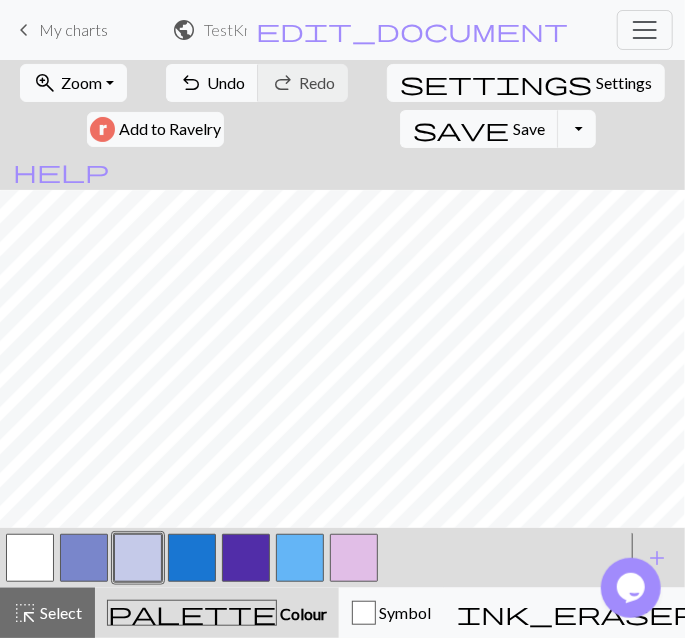 click at bounding box center (192, 558) 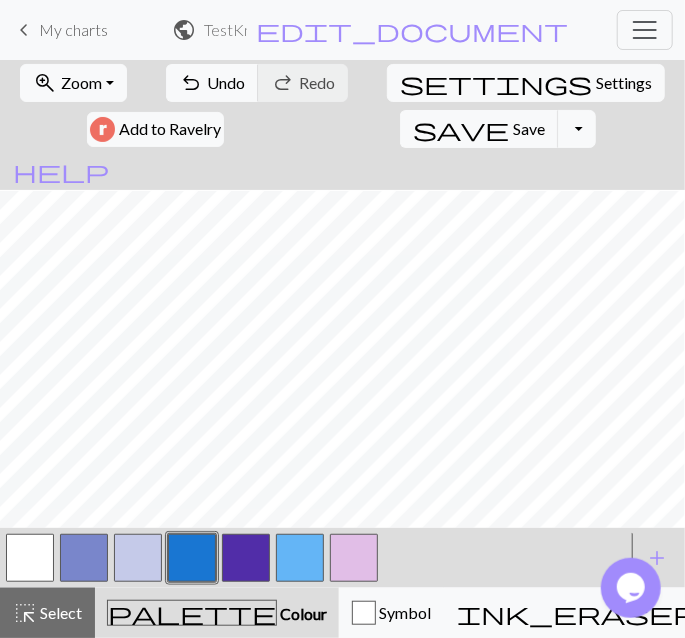 scroll, scrollTop: 1100, scrollLeft: 0, axis: vertical 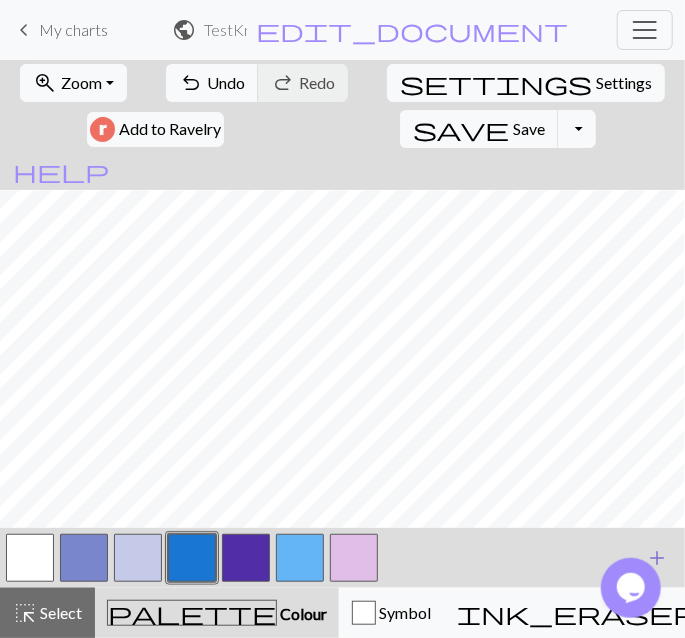 click on "add Add a  colour" at bounding box center (657, 558) 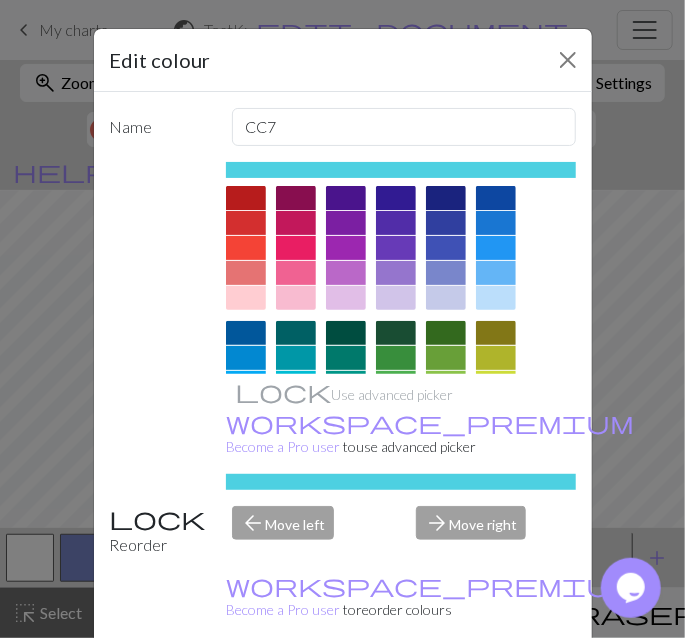 click at bounding box center [296, 248] 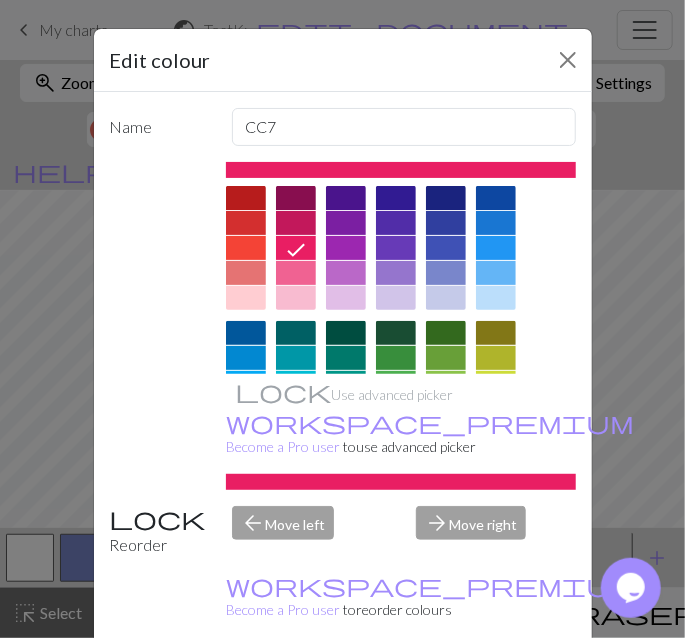 click on "Done" at bounding box center (463, 689) 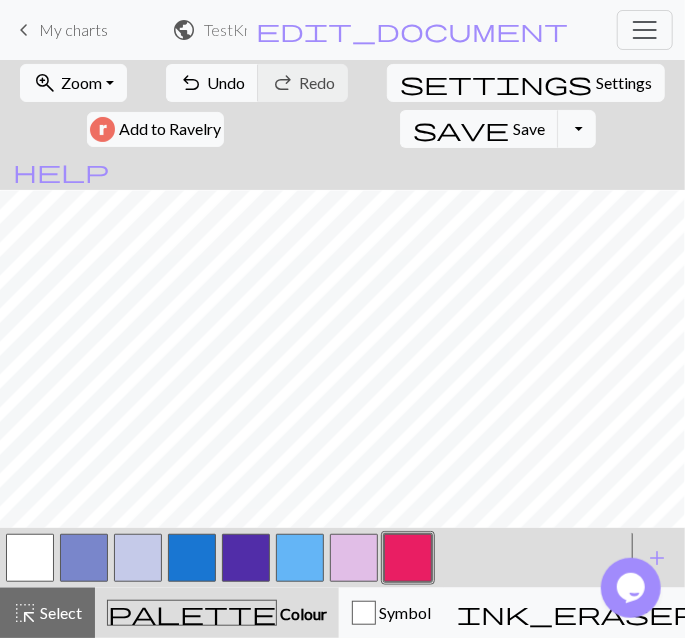 scroll, scrollTop: 719, scrollLeft: 0, axis: vertical 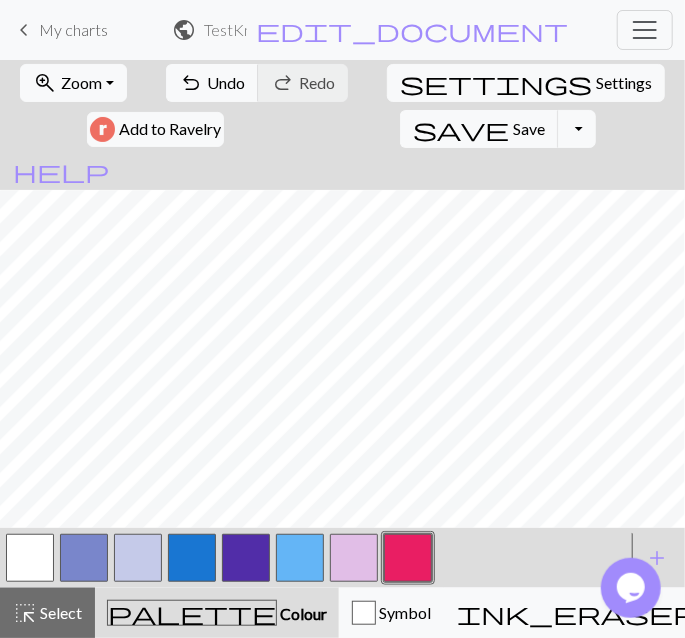 click at bounding box center [192, 558] 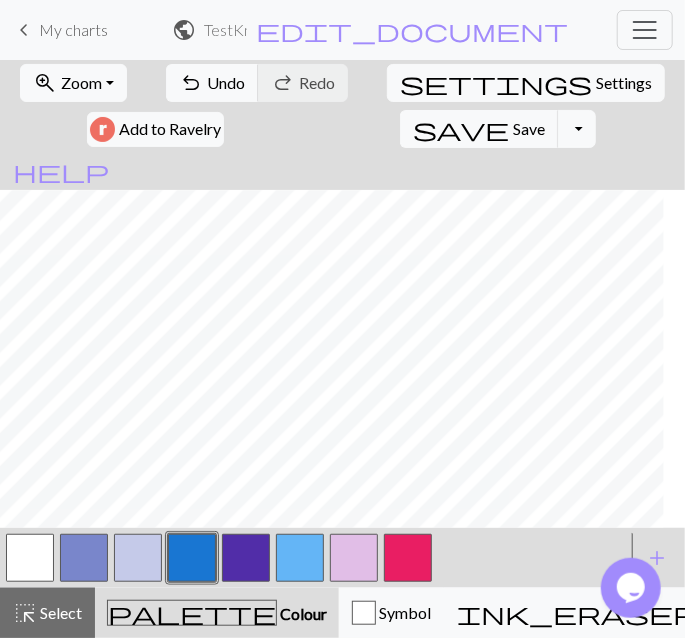 scroll, scrollTop: 719, scrollLeft: 0, axis: vertical 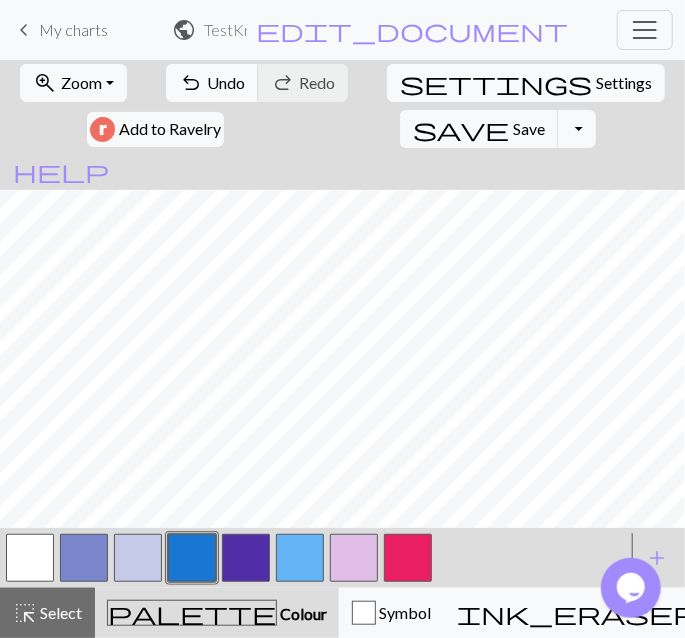 click at bounding box center (84, 558) 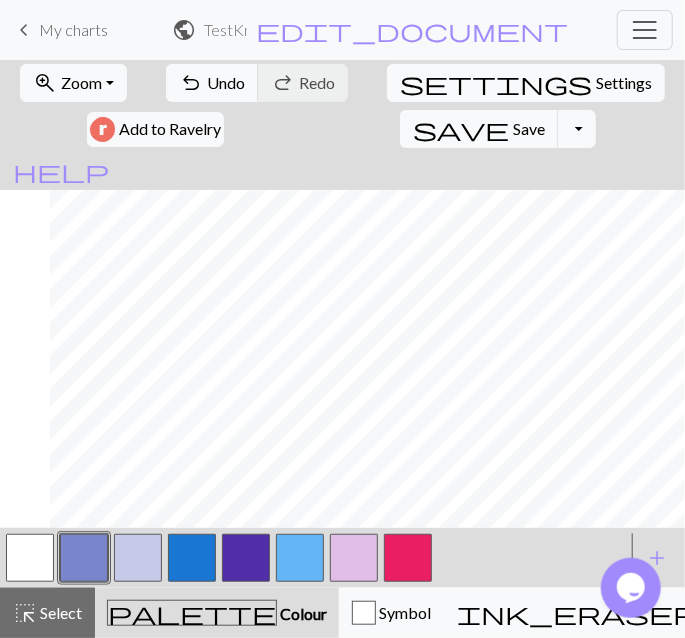 scroll, scrollTop: 719, scrollLeft: 298, axis: both 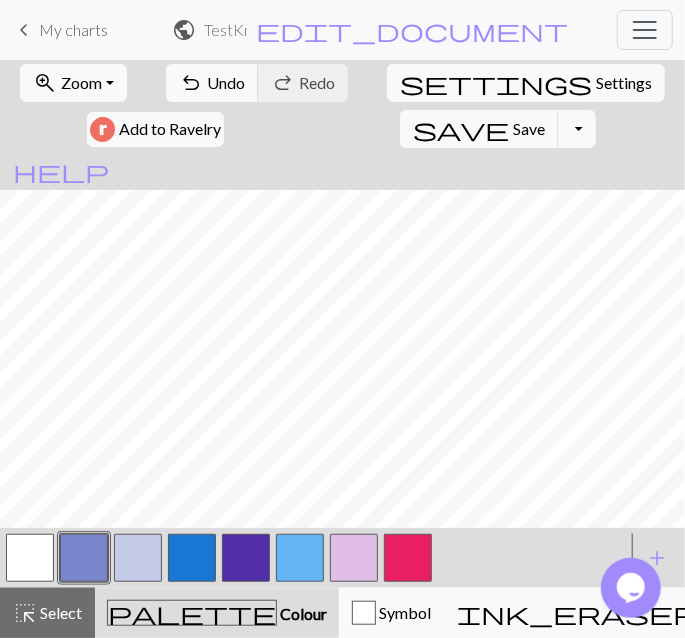 click at bounding box center (192, 558) 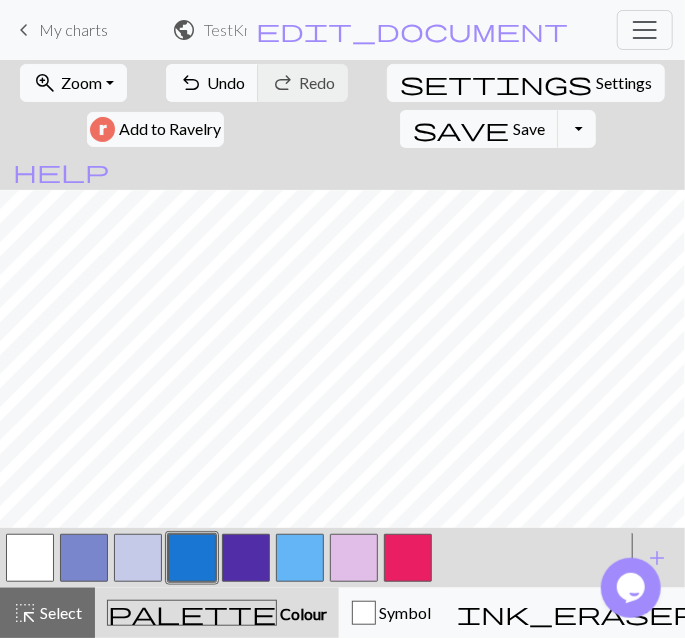 click at bounding box center [138, 558] 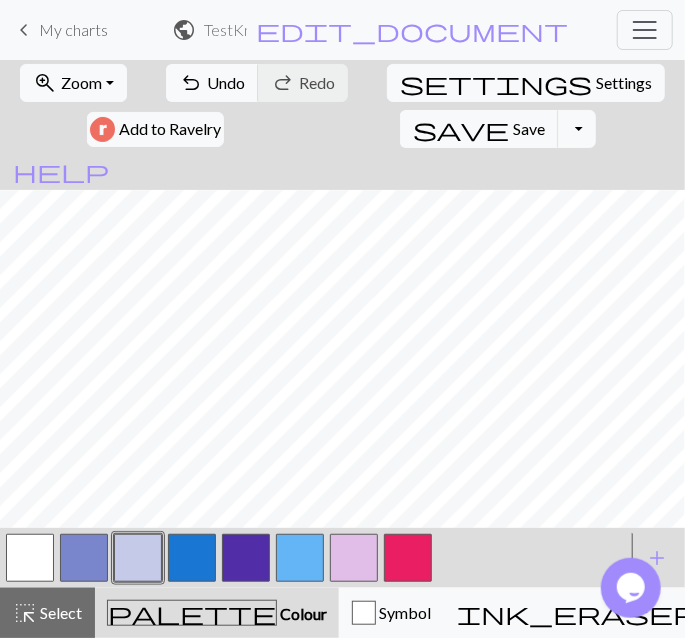 click at bounding box center (84, 558) 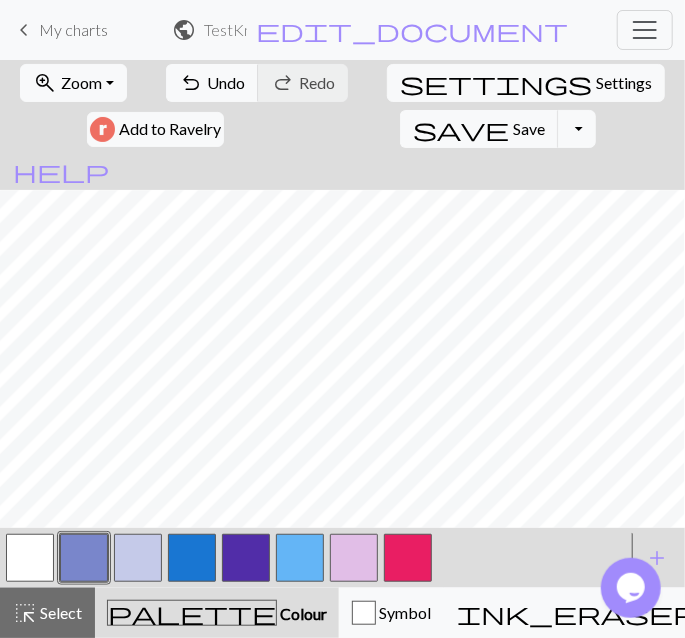 scroll, scrollTop: 719, scrollLeft: 0, axis: vertical 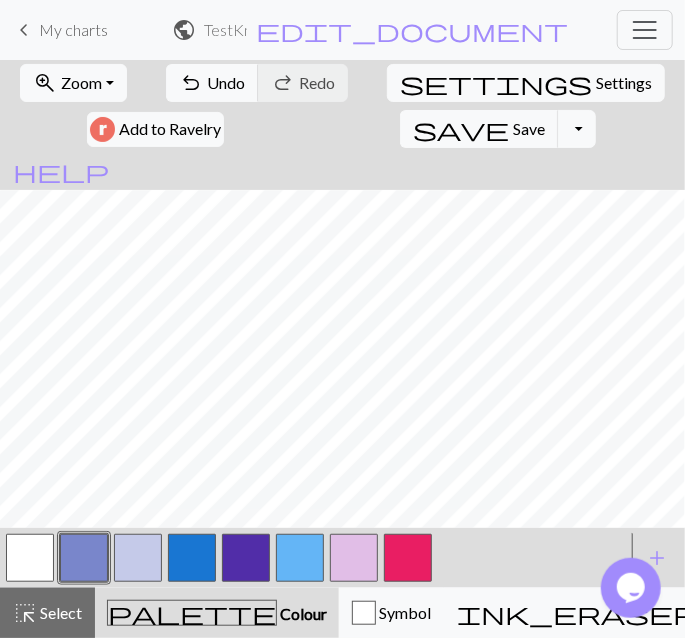 drag, startPoint x: 13, startPoint y: 541, endPoint x: 469, endPoint y: 556, distance: 456.24664 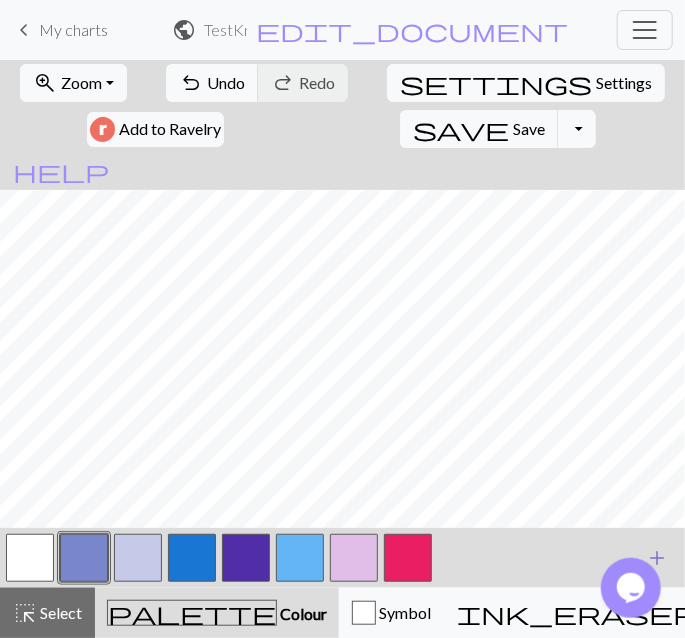 click on "add" at bounding box center (657, 558) 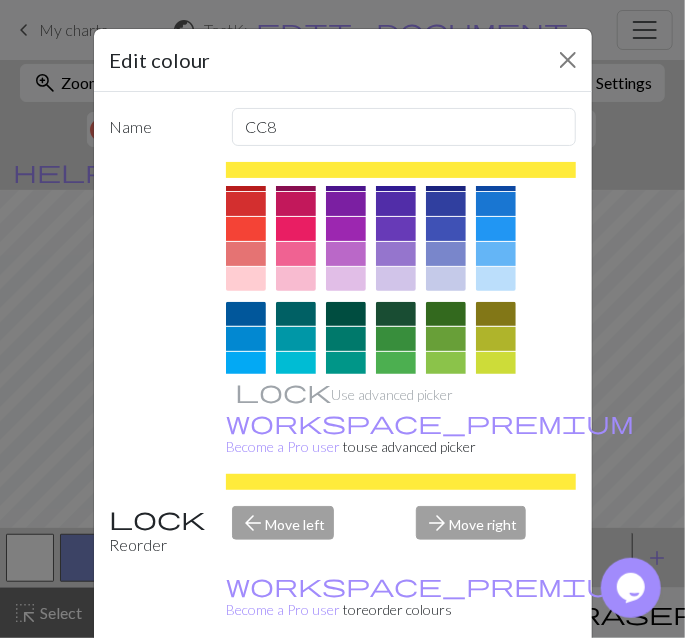 scroll, scrollTop: 0, scrollLeft: 0, axis: both 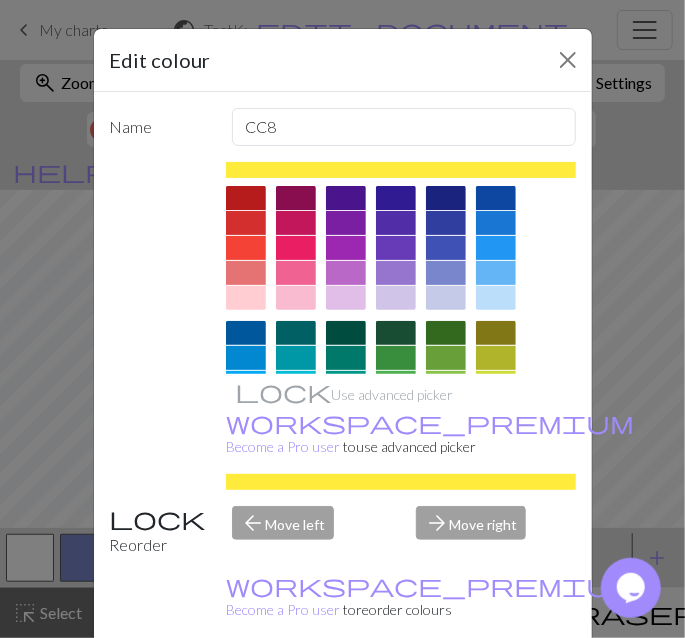 click at bounding box center [246, 298] 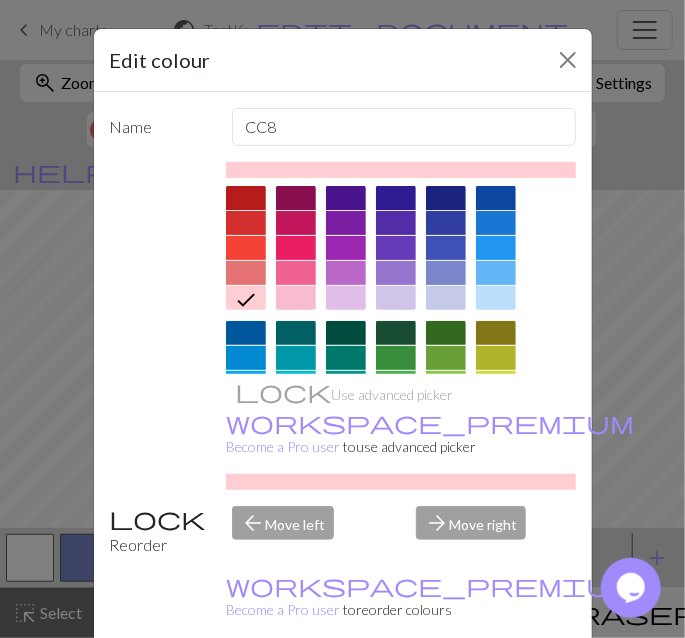 click on "Done" at bounding box center [463, 689] 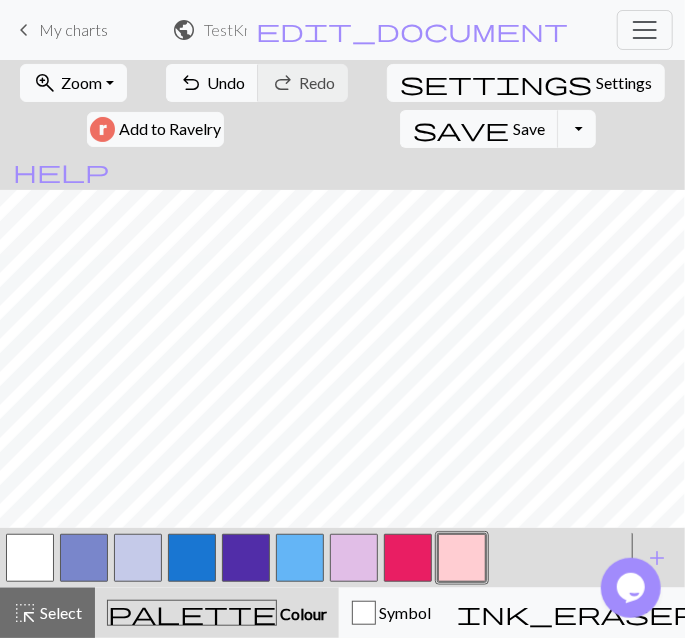 scroll, scrollTop: 524, scrollLeft: 0, axis: vertical 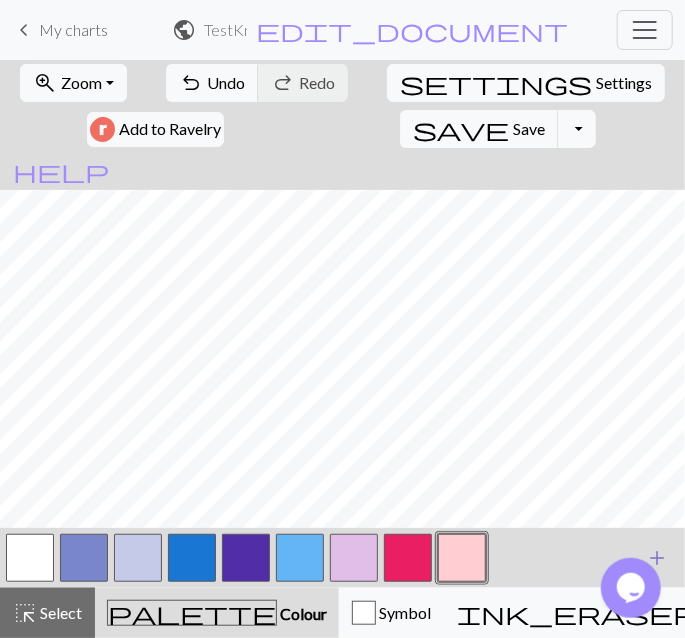 click on "add" at bounding box center [657, 558] 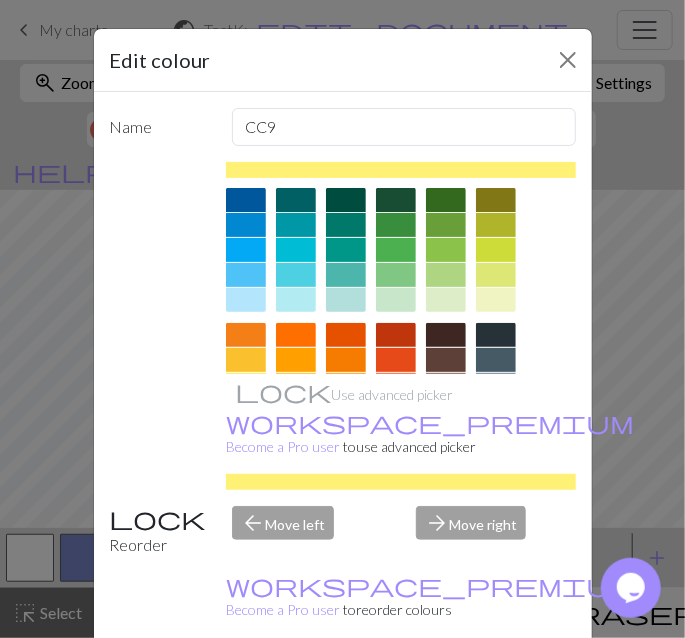 scroll, scrollTop: 130, scrollLeft: 0, axis: vertical 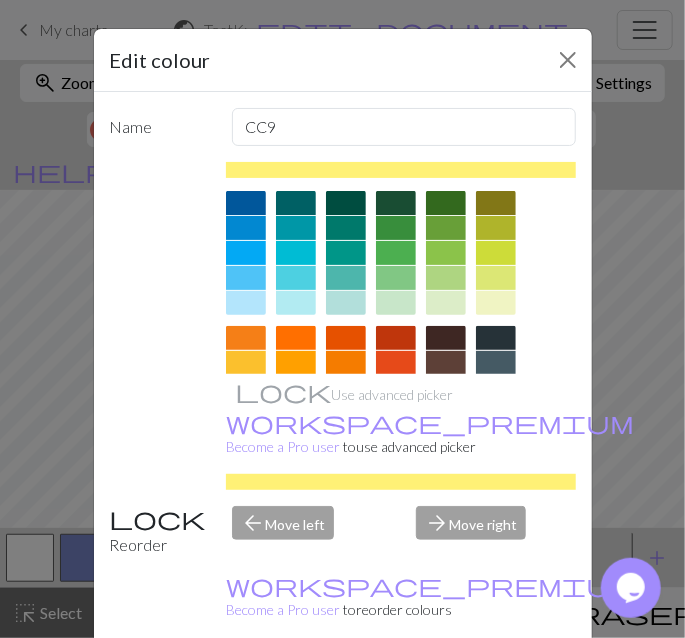 click at bounding box center (396, 203) 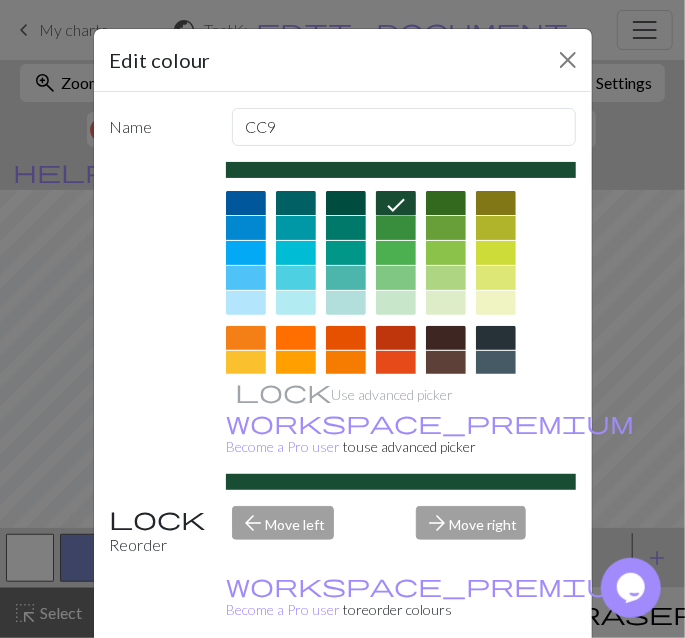 click on "Done" at bounding box center (463, 689) 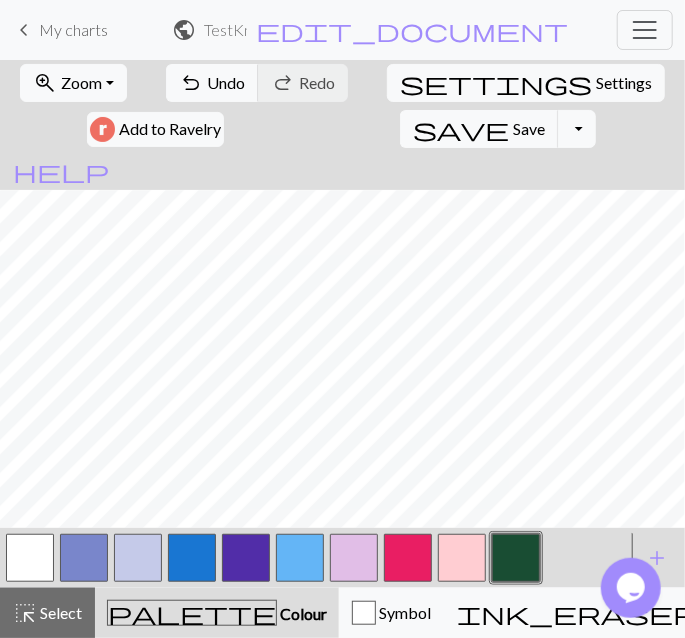click at bounding box center (516, 558) 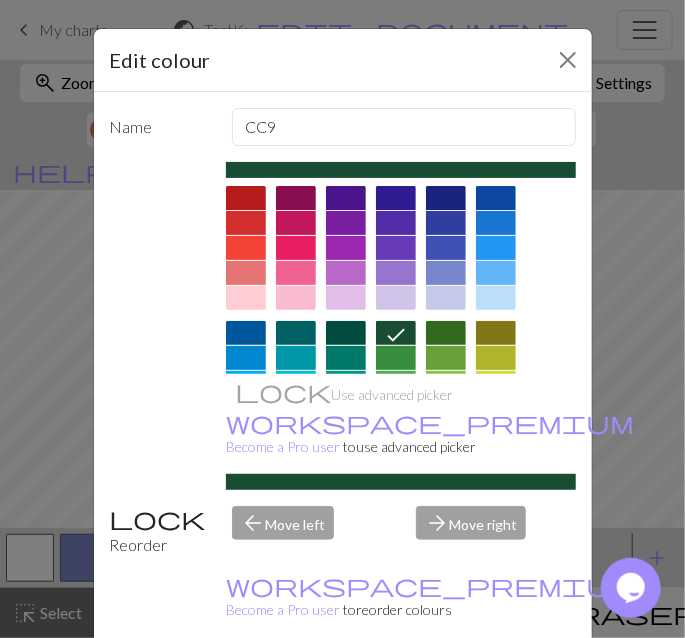 click at bounding box center (396, 358) 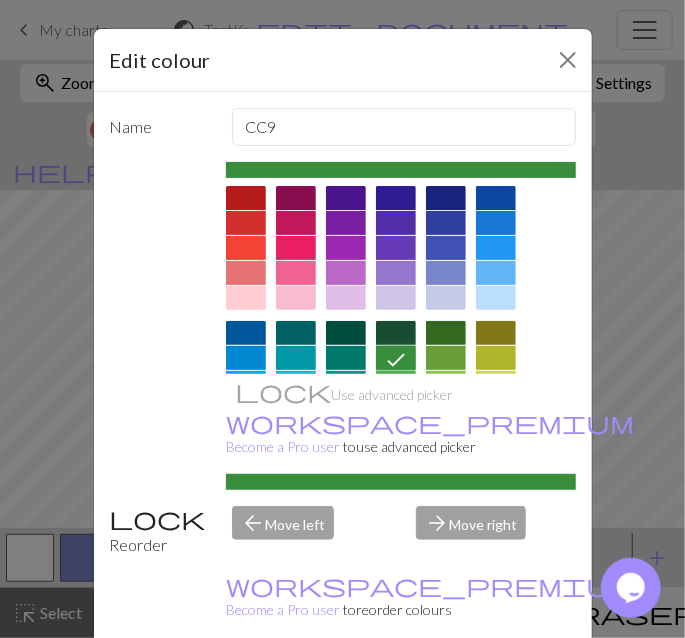 click on "Done" at bounding box center [463, 689] 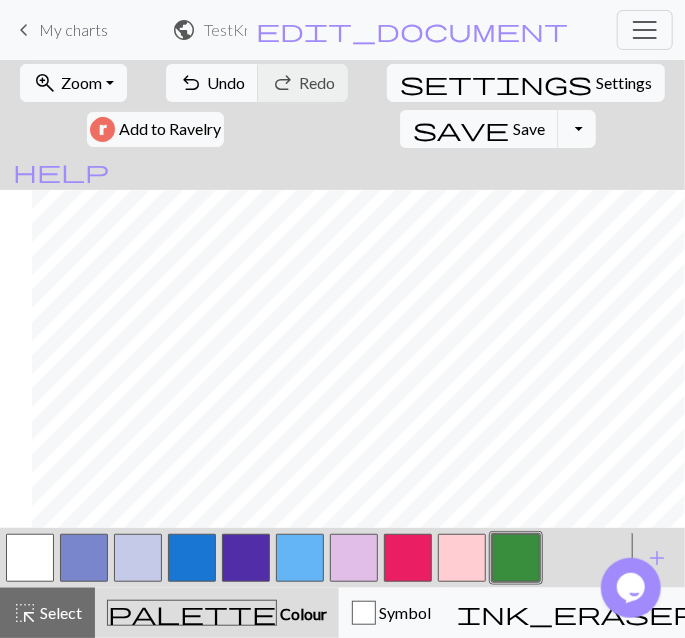 scroll, scrollTop: 531, scrollLeft: 298, axis: both 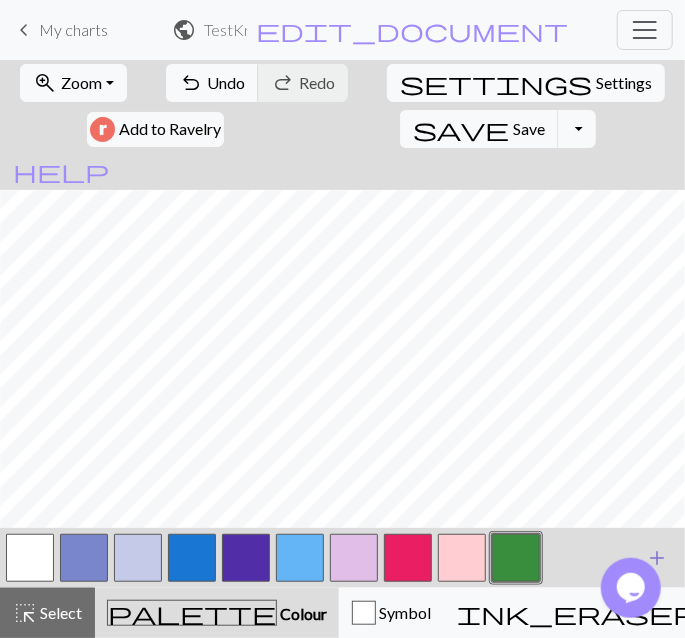 click on "add" at bounding box center [657, 558] 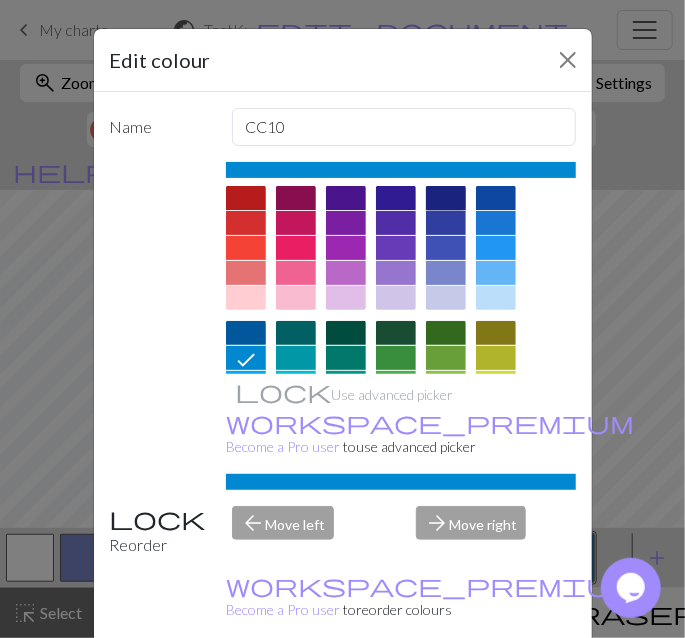 click at bounding box center (446, 198) 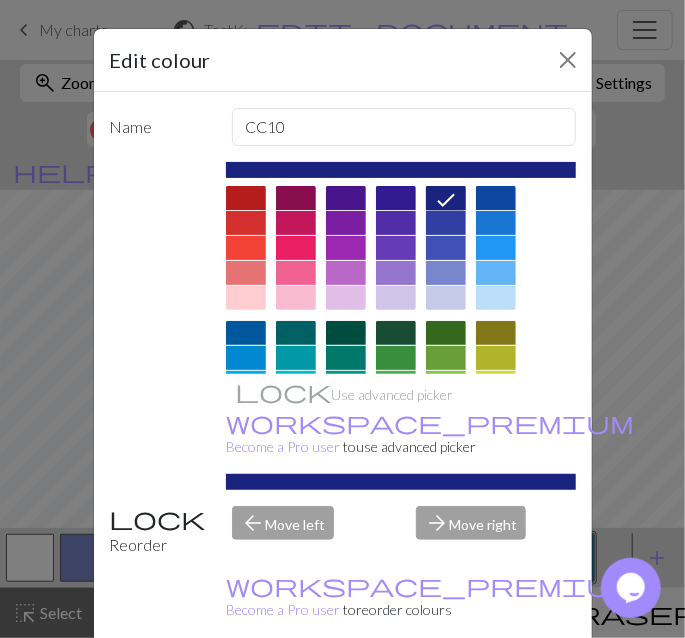 click on "Done" at bounding box center [463, 689] 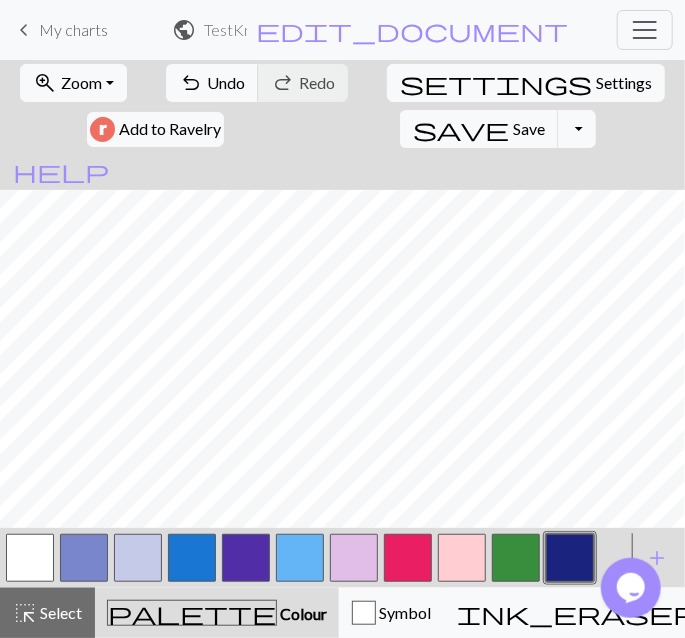 scroll, scrollTop: 531, scrollLeft: 276, axis: both 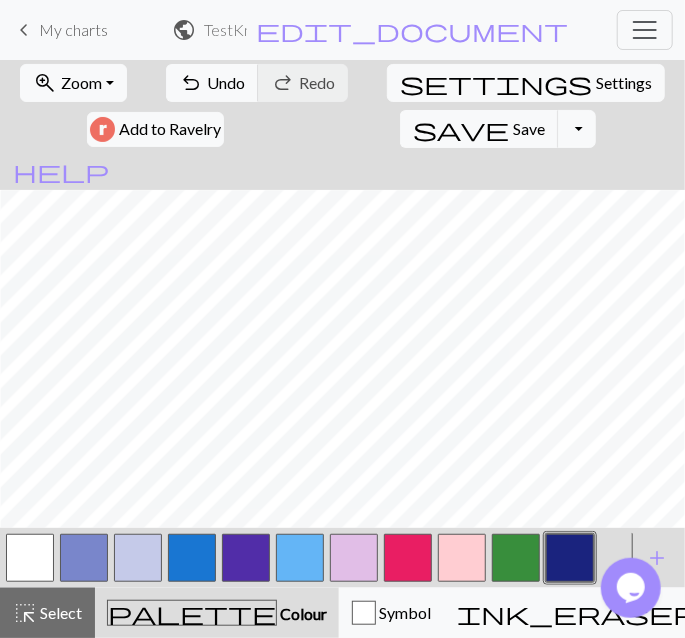 click at bounding box center (138, 558) 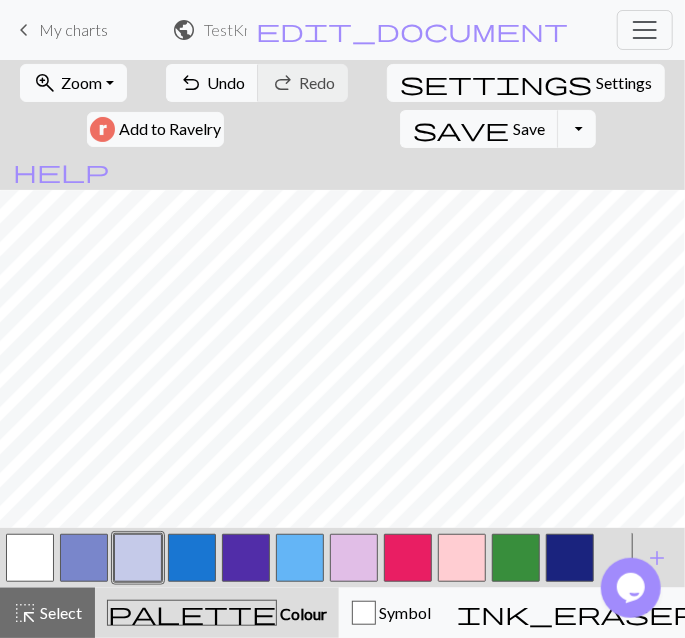 scroll, scrollTop: 531, scrollLeft: 0, axis: vertical 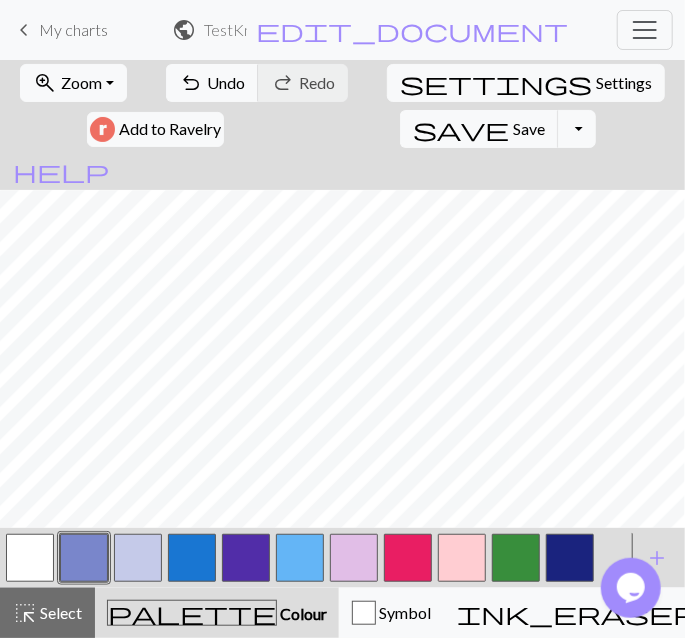 click at bounding box center [138, 558] 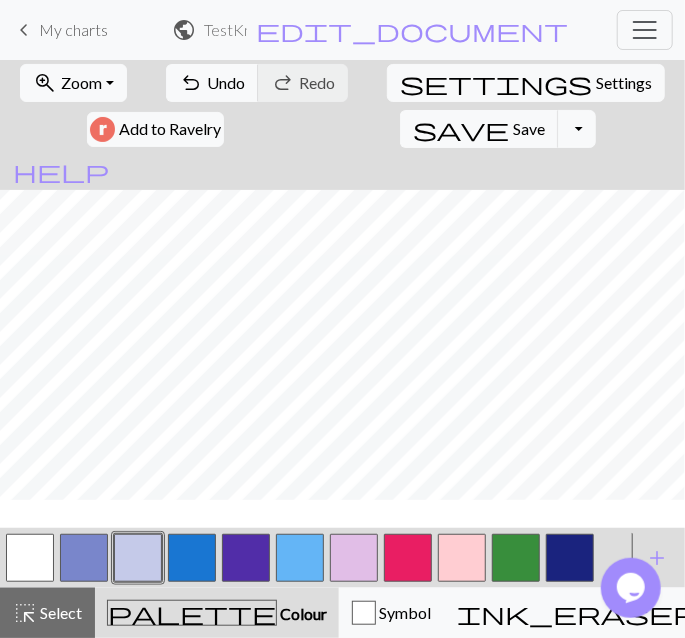 scroll, scrollTop: 298, scrollLeft: 0, axis: vertical 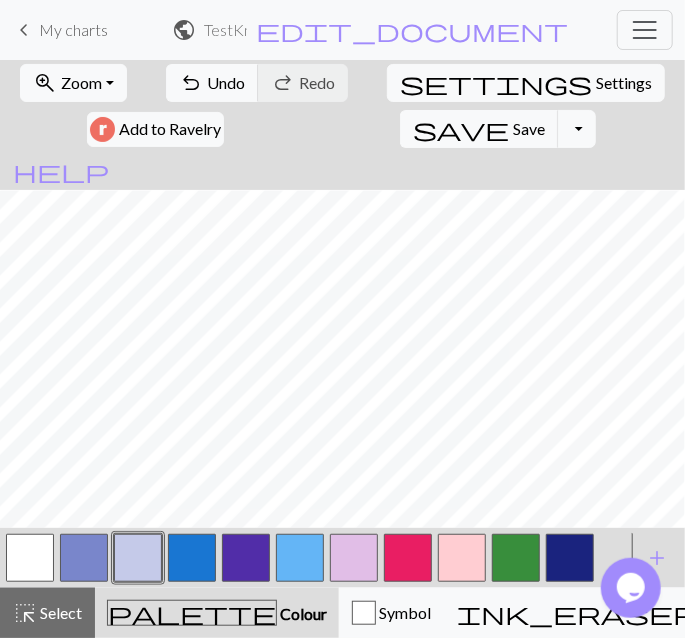 click at bounding box center [30, 558] 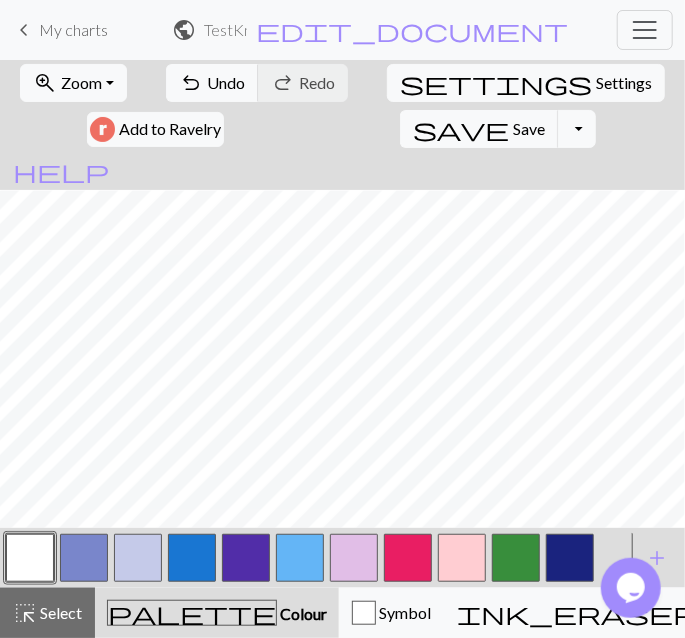 click at bounding box center (192, 558) 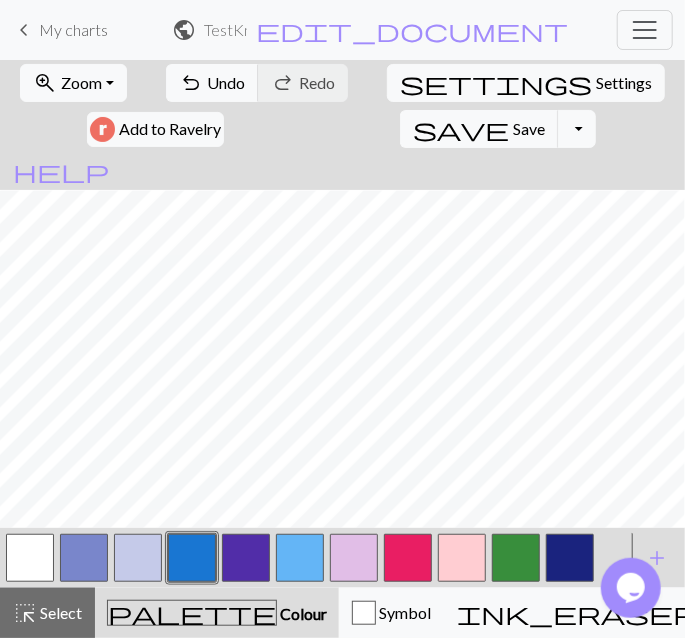 click at bounding box center [138, 558] 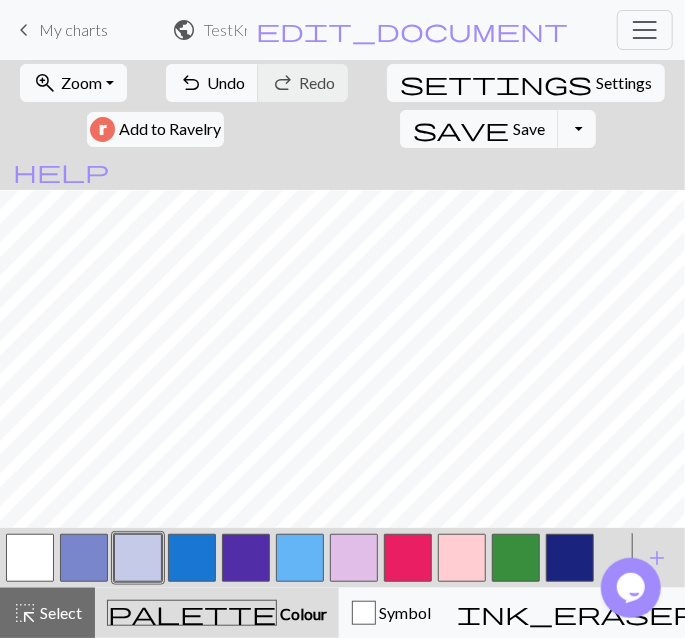 click at bounding box center [192, 558] 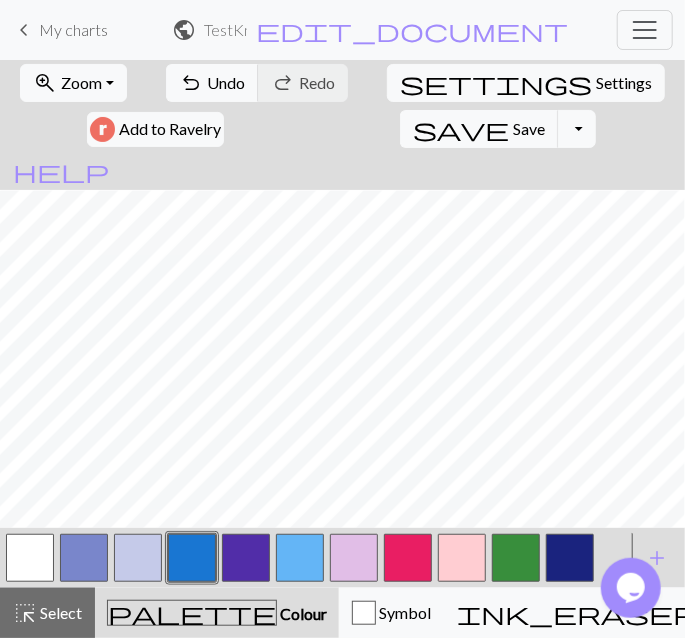 scroll, scrollTop: 322, scrollLeft: 298, axis: both 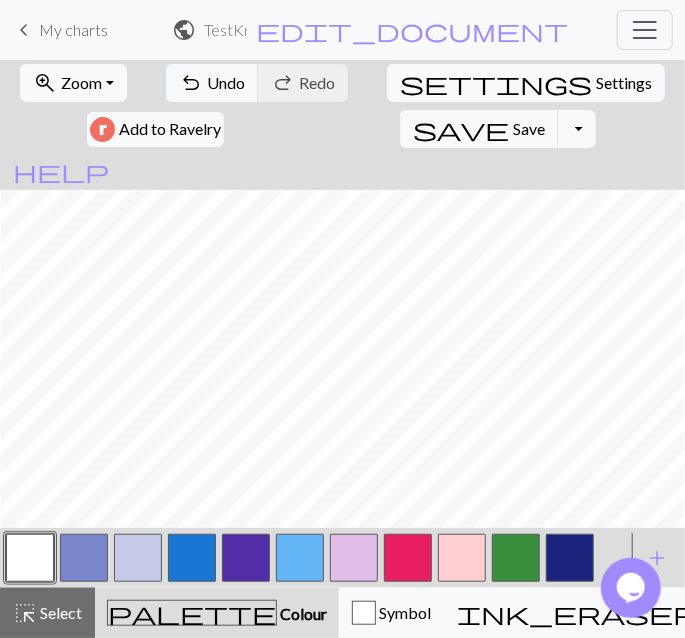 click at bounding box center [192, 558] 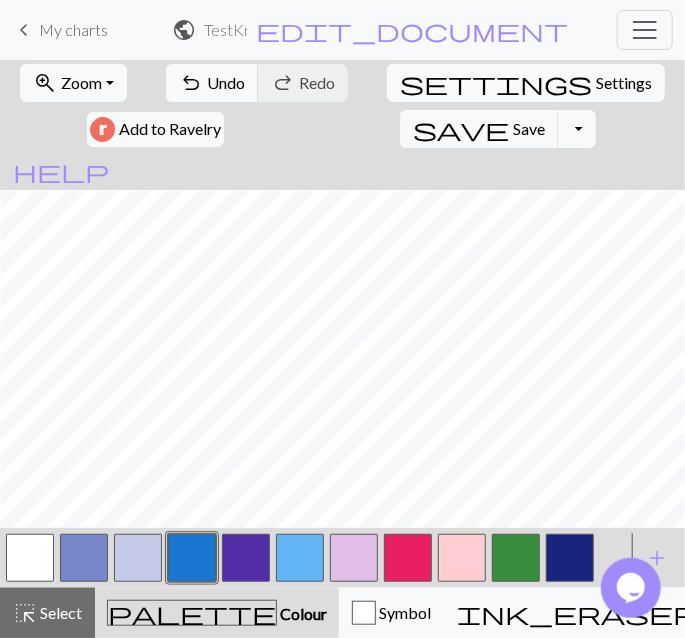 scroll, scrollTop: 322, scrollLeft: 0, axis: vertical 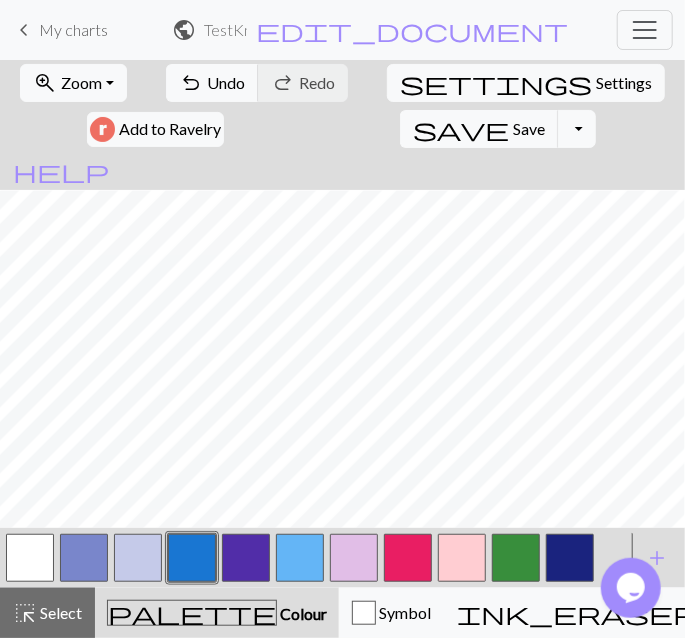 click at bounding box center [408, 558] 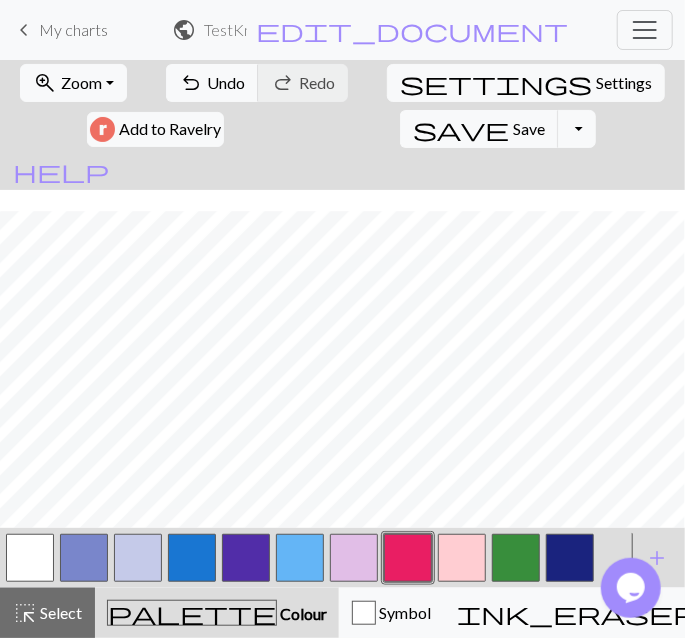 scroll, scrollTop: 412, scrollLeft: 0, axis: vertical 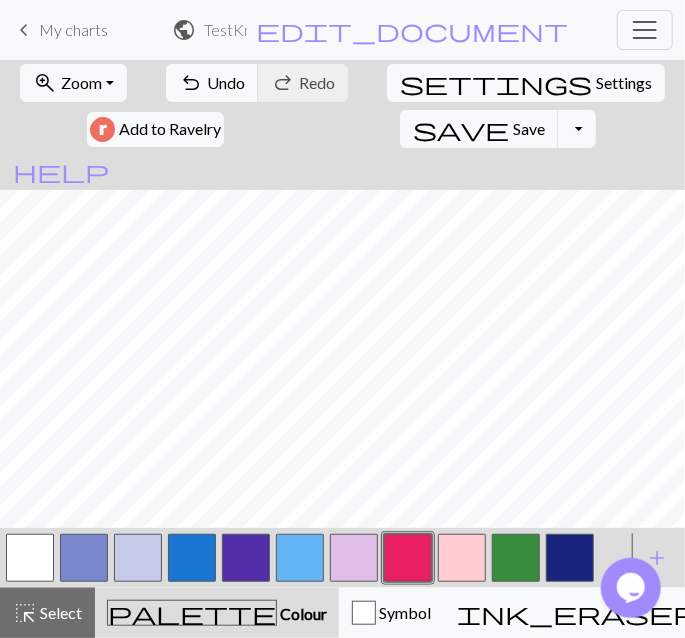 click at bounding box center (138, 558) 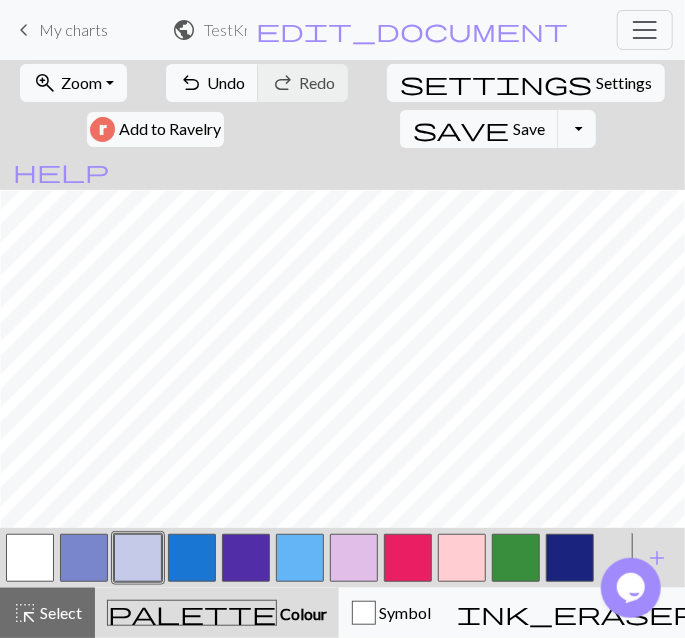 scroll, scrollTop: 258, scrollLeft: 0, axis: vertical 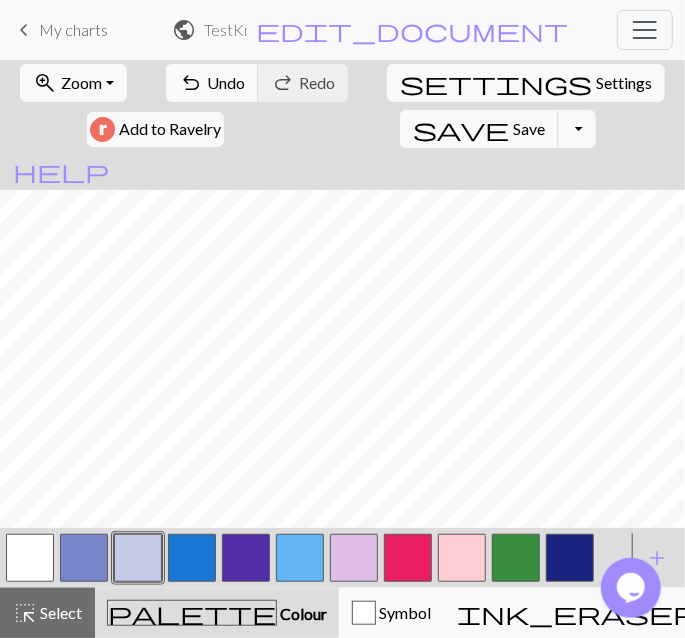 click at bounding box center (84, 558) 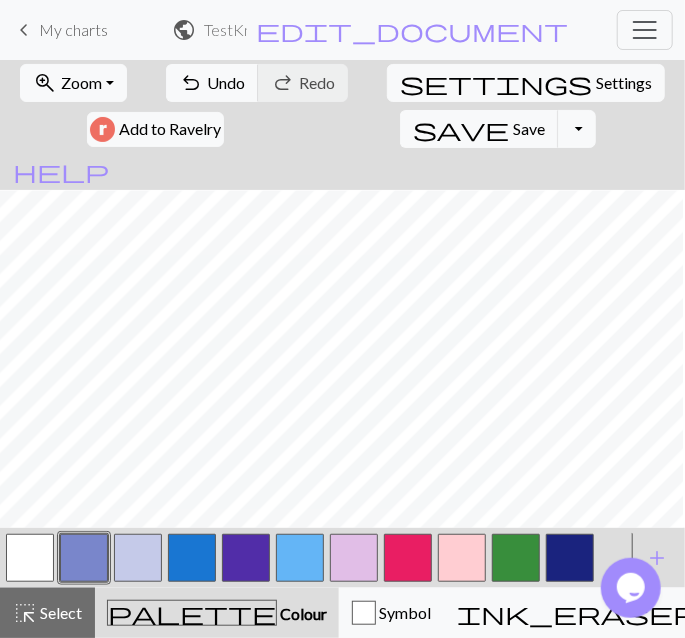 scroll, scrollTop: 258, scrollLeft: 298, axis: both 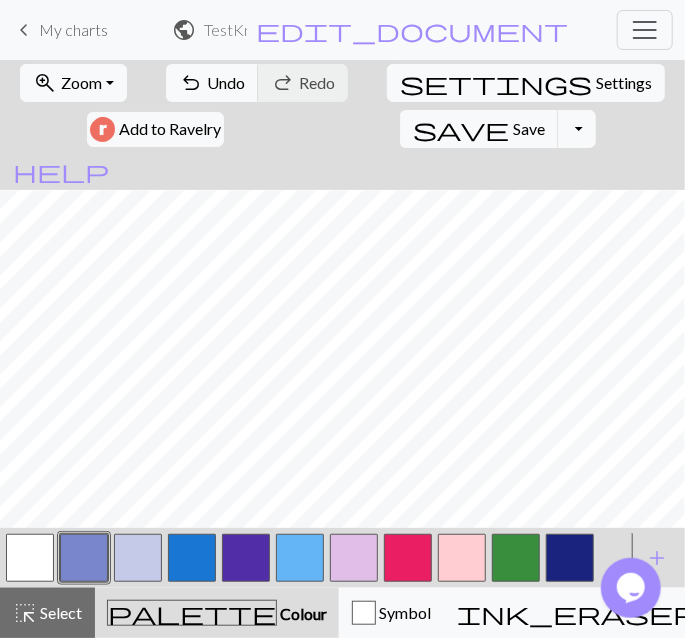 click at bounding box center [516, 558] 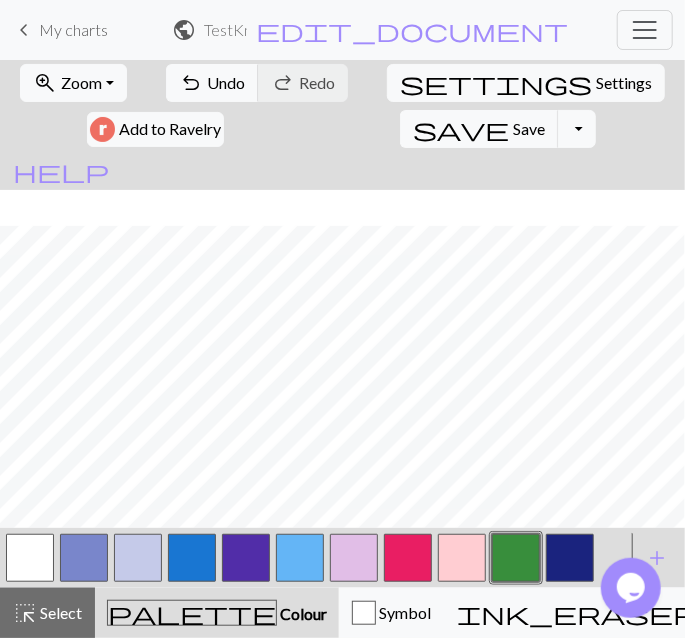 scroll, scrollTop: 98, scrollLeft: 0, axis: vertical 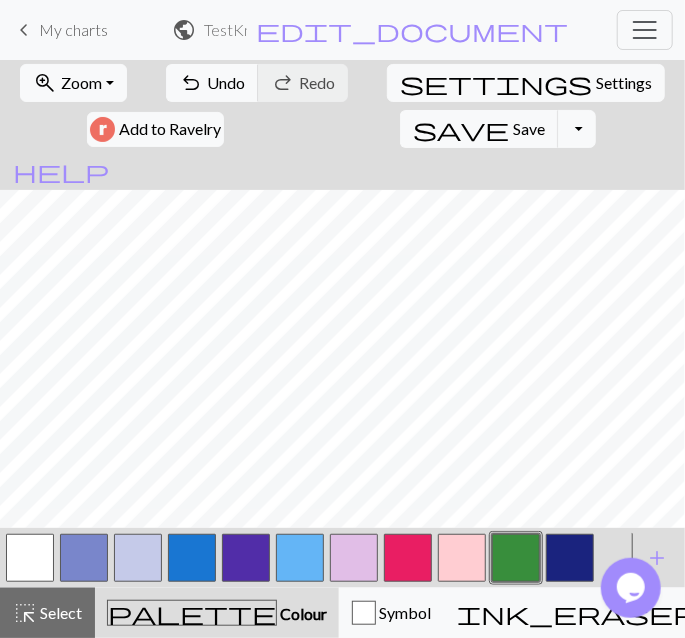 click at bounding box center [138, 558] 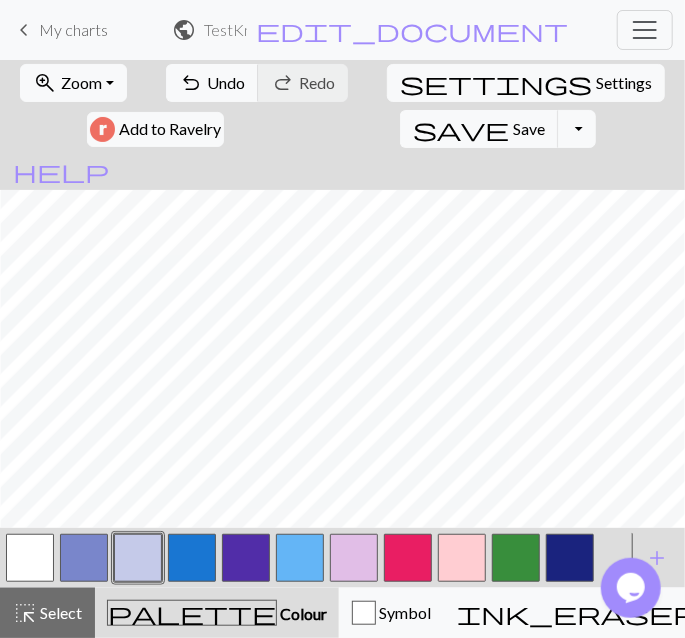 scroll, scrollTop: 98, scrollLeft: 0, axis: vertical 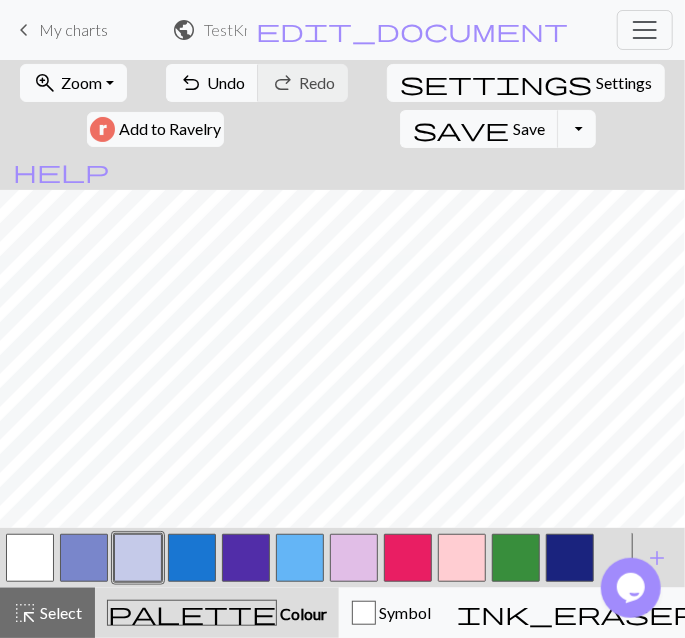 click at bounding box center [84, 558] 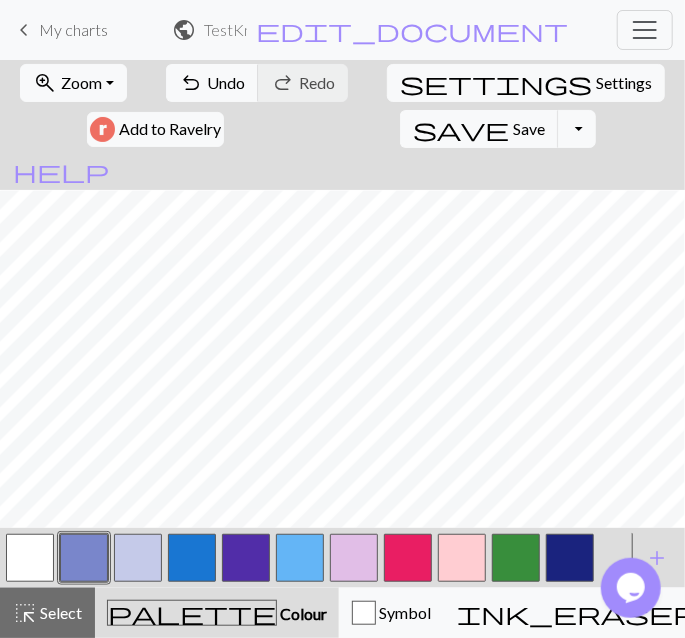 scroll, scrollTop: 0, scrollLeft: 298, axis: horizontal 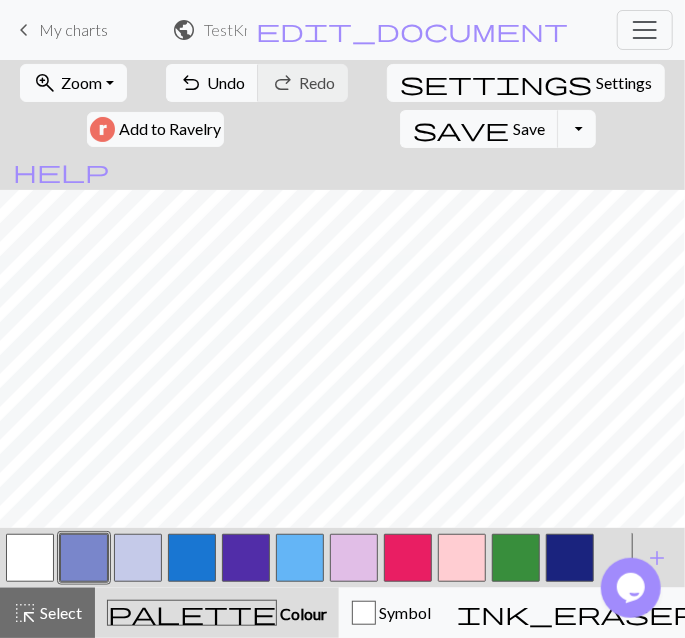 click at bounding box center [192, 558] 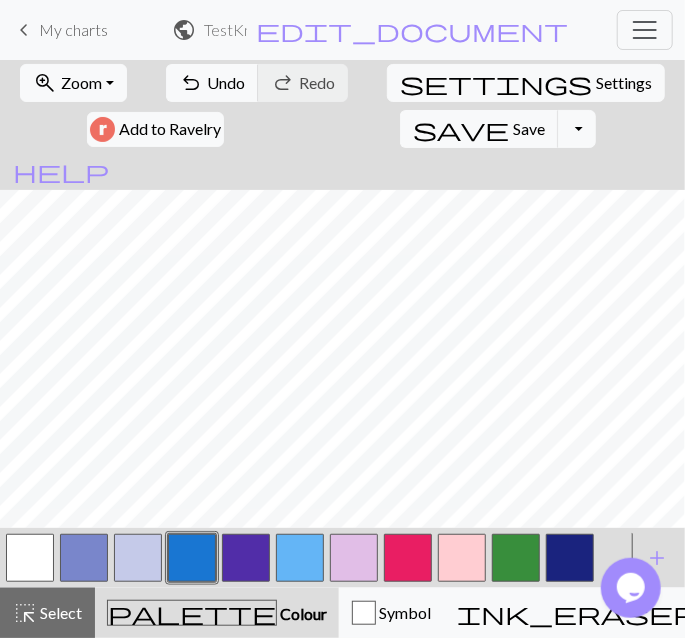 scroll, scrollTop: 0, scrollLeft: 298, axis: horizontal 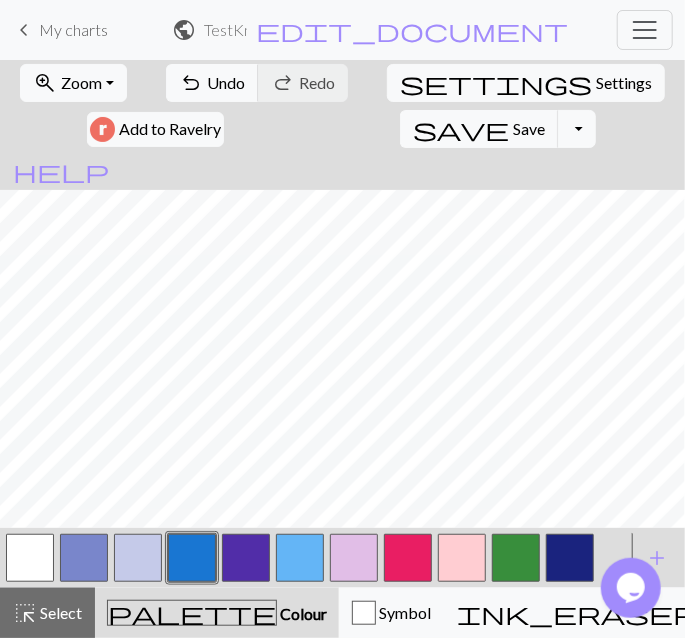click at bounding box center [30, 558] 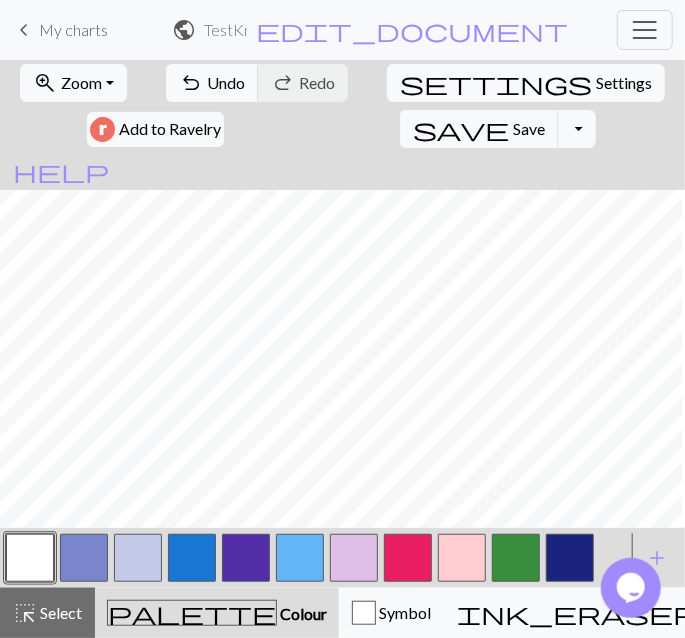 scroll, scrollTop: 0, scrollLeft: 0, axis: both 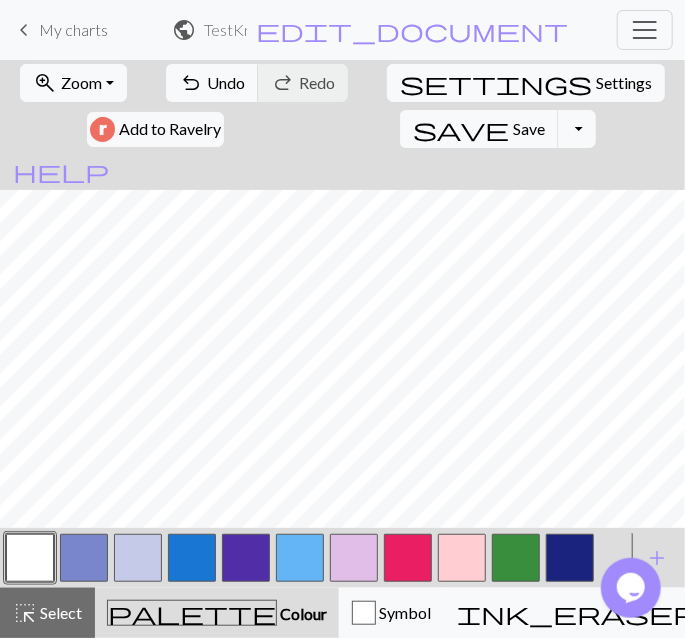 click at bounding box center (192, 558) 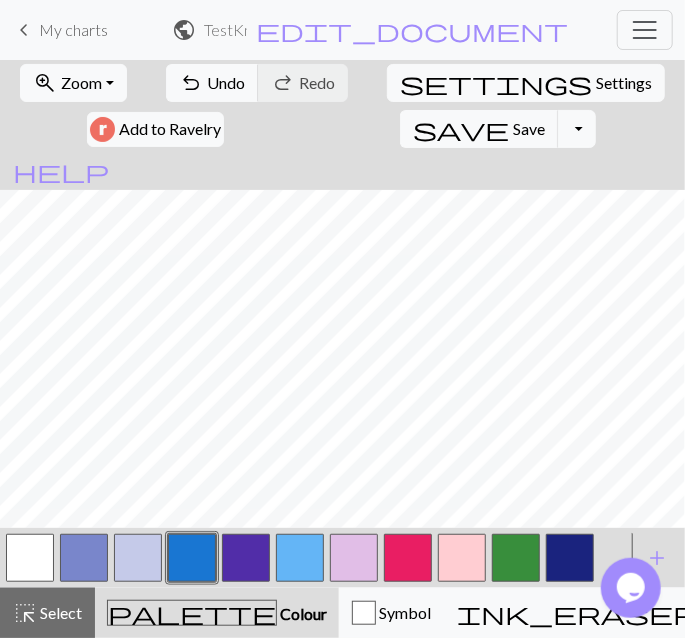 click at bounding box center (30, 558) 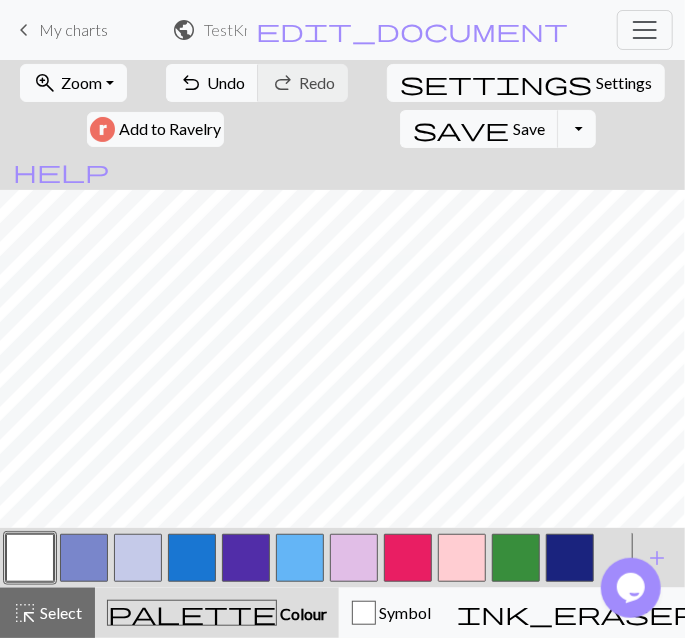 click at bounding box center (192, 558) 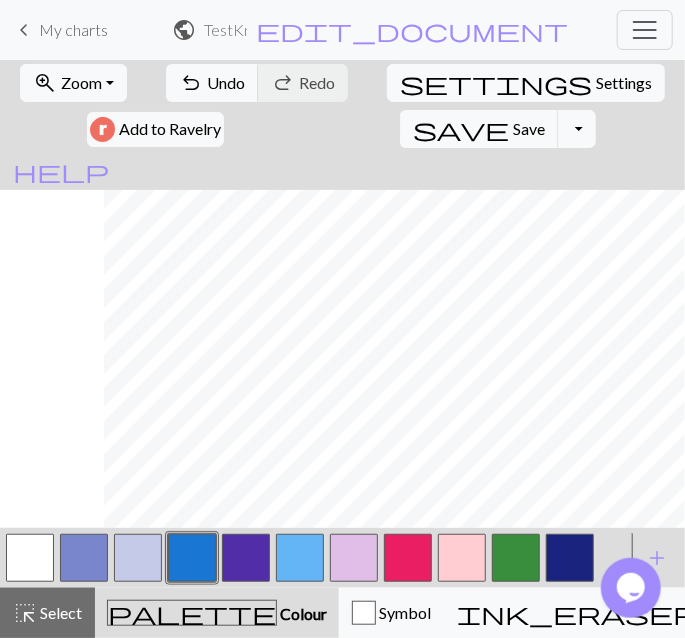 scroll, scrollTop: 0, scrollLeft: 298, axis: horizontal 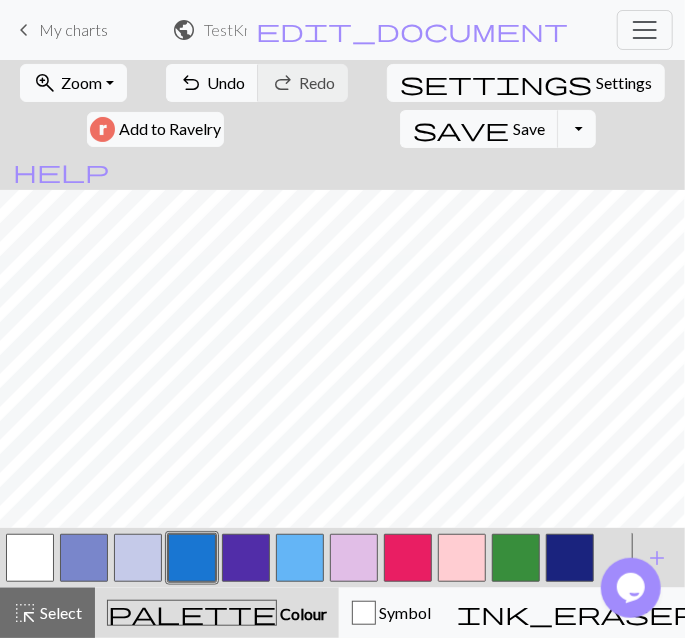 click at bounding box center (138, 558) 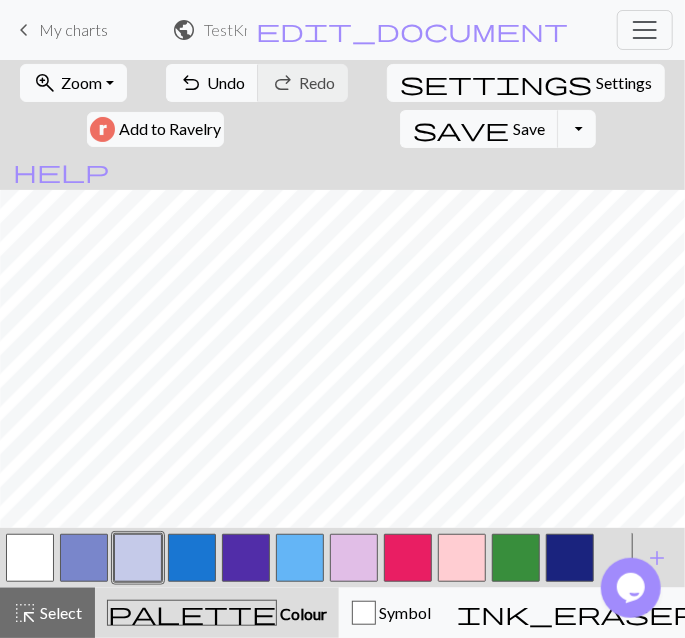 scroll, scrollTop: 0, scrollLeft: 298, axis: horizontal 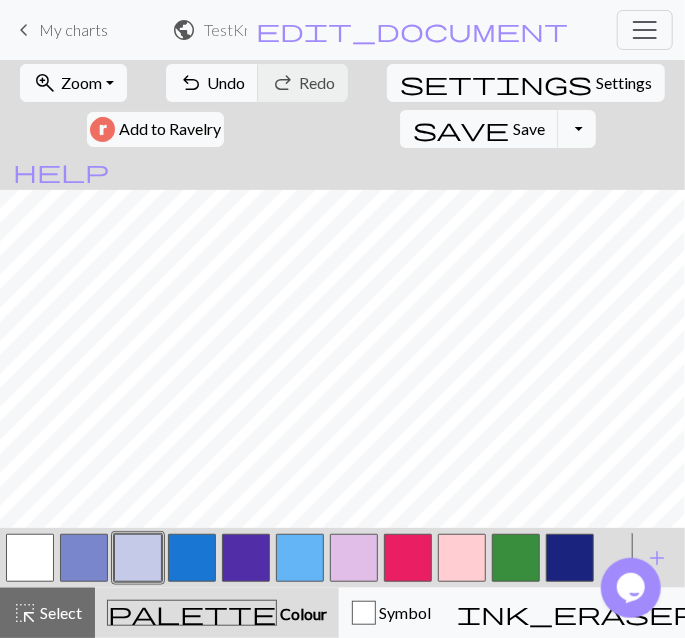 click at bounding box center (192, 558) 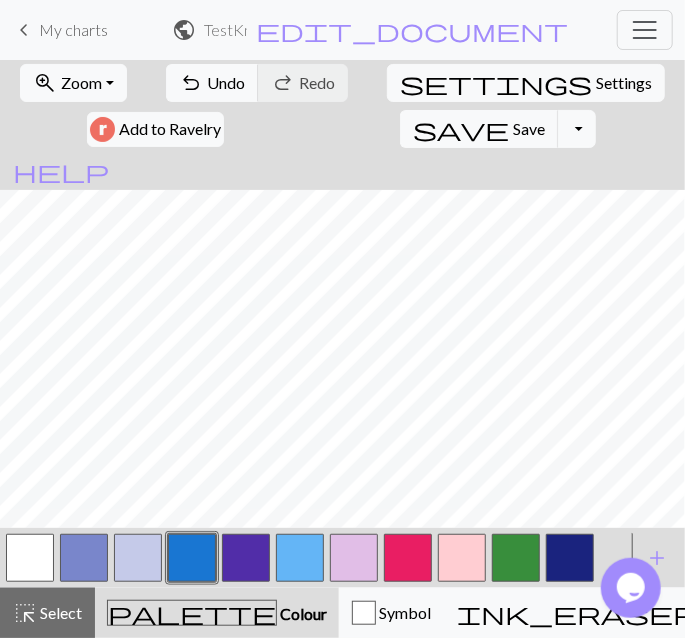 click at bounding box center (84, 558) 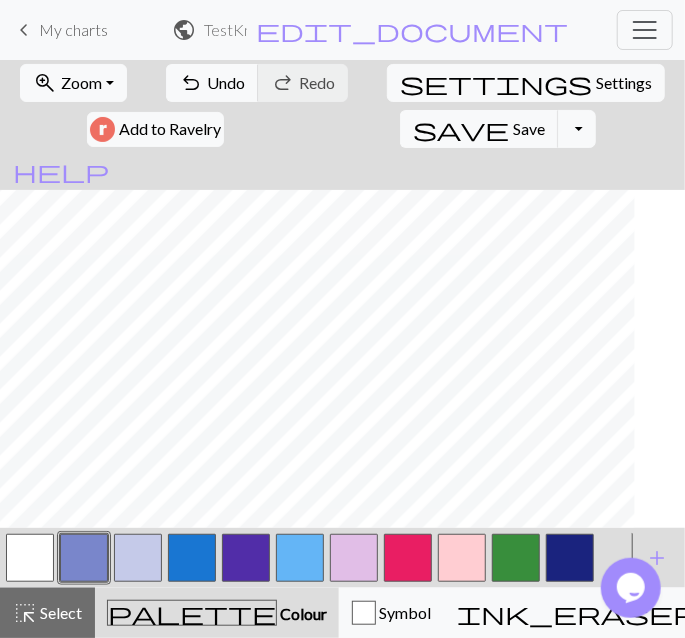 scroll, scrollTop: 0, scrollLeft: 0, axis: both 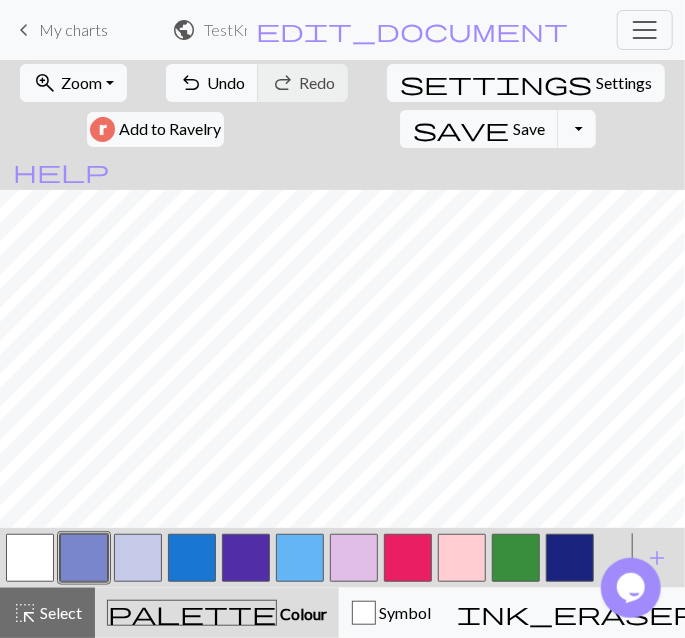 click at bounding box center (138, 558) 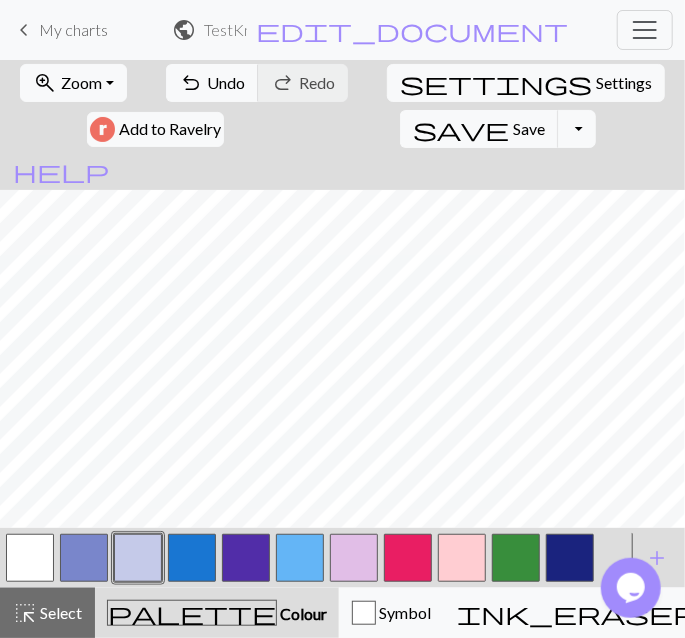 click at bounding box center (84, 558) 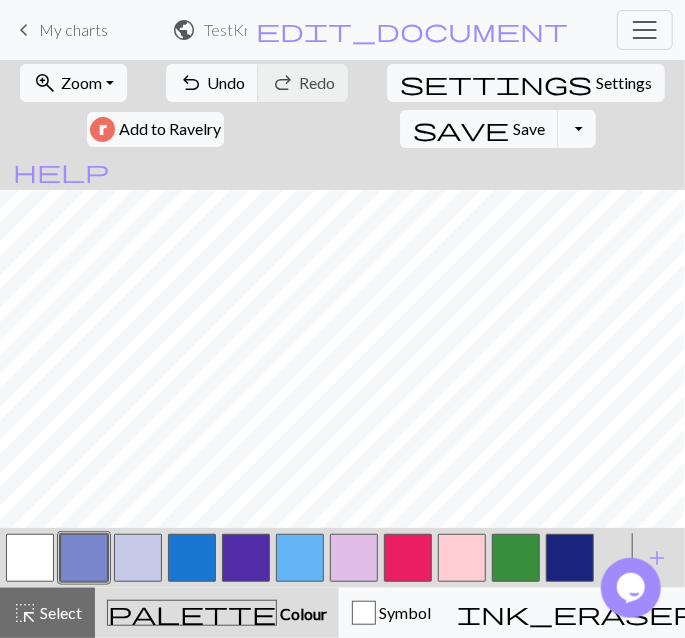 click at bounding box center [138, 558] 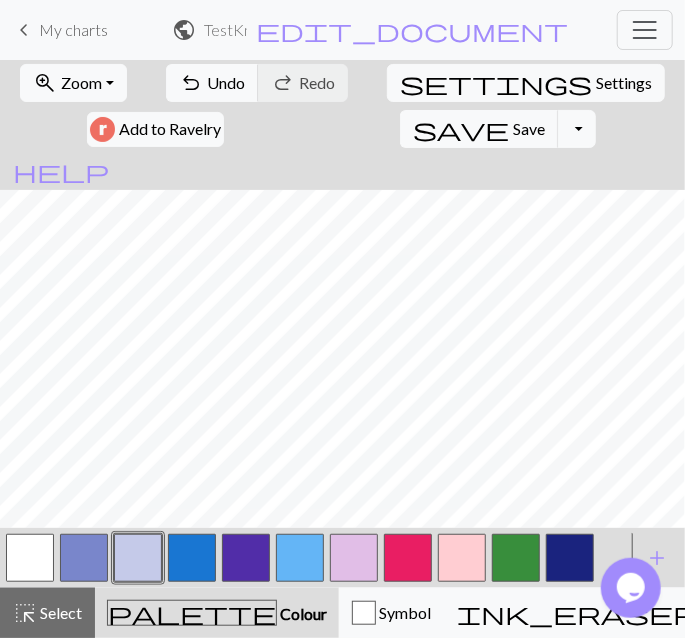 click at bounding box center (84, 558) 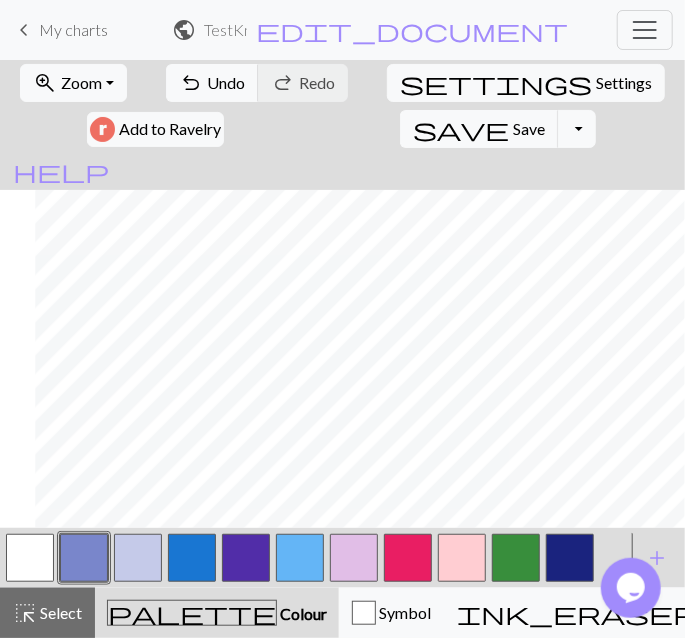 scroll, scrollTop: 0, scrollLeft: 204, axis: horizontal 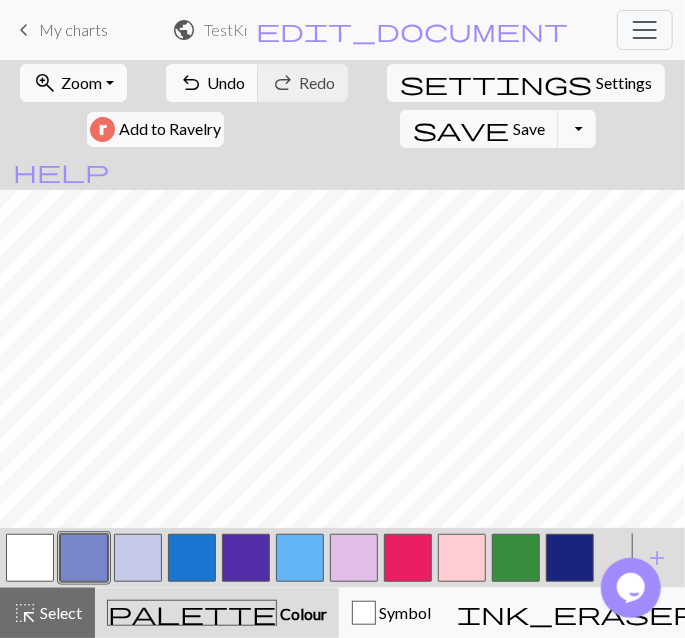 click at bounding box center [138, 558] 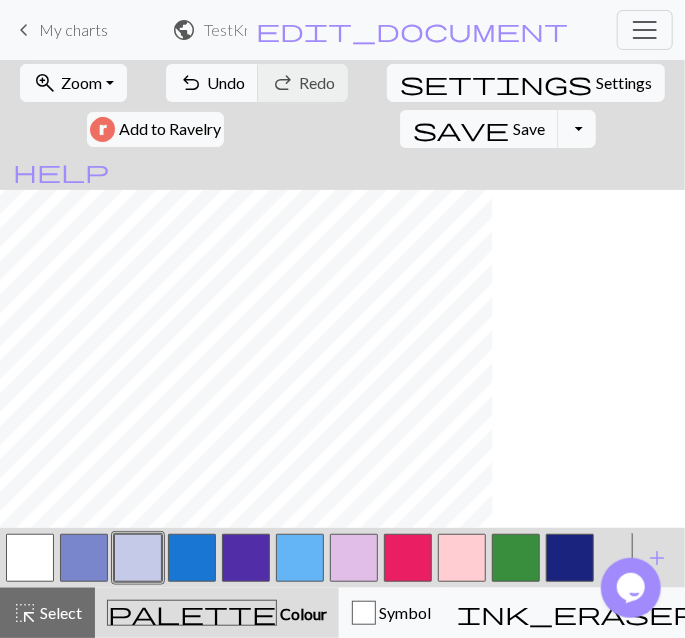 scroll, scrollTop: 0, scrollLeft: 0, axis: both 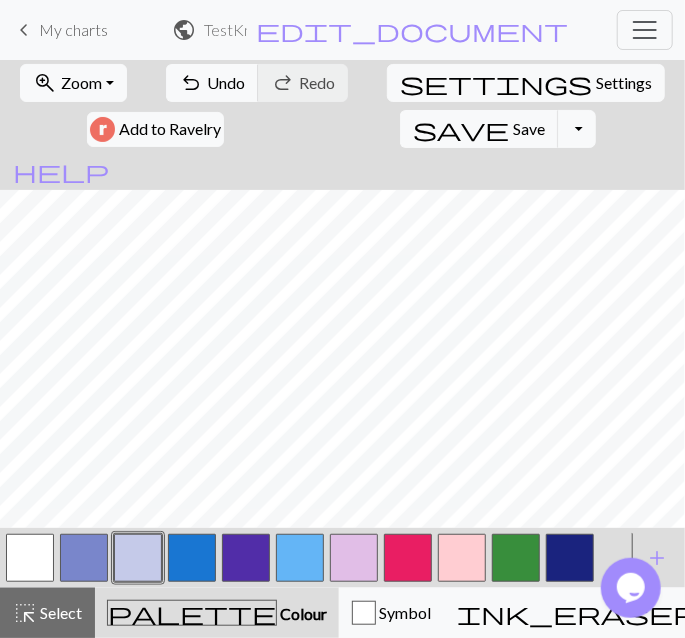click at bounding box center (570, 558) 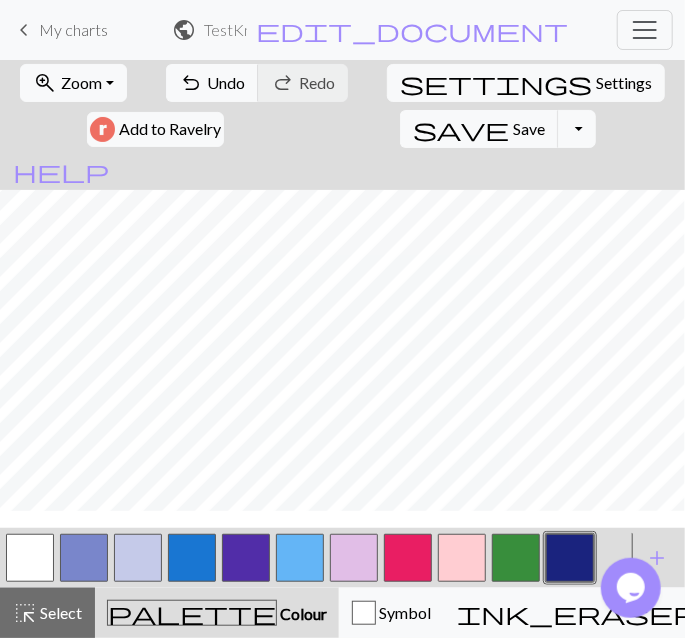 scroll, scrollTop: 0, scrollLeft: 0, axis: both 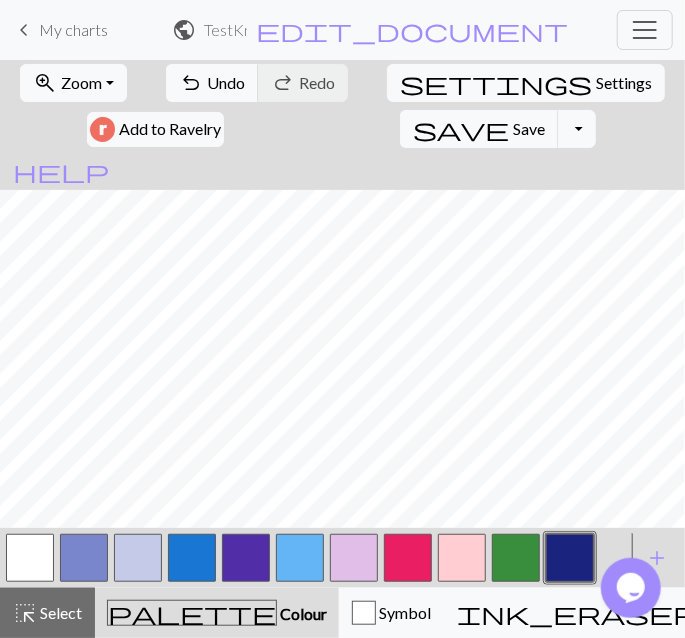 click at bounding box center (84, 558) 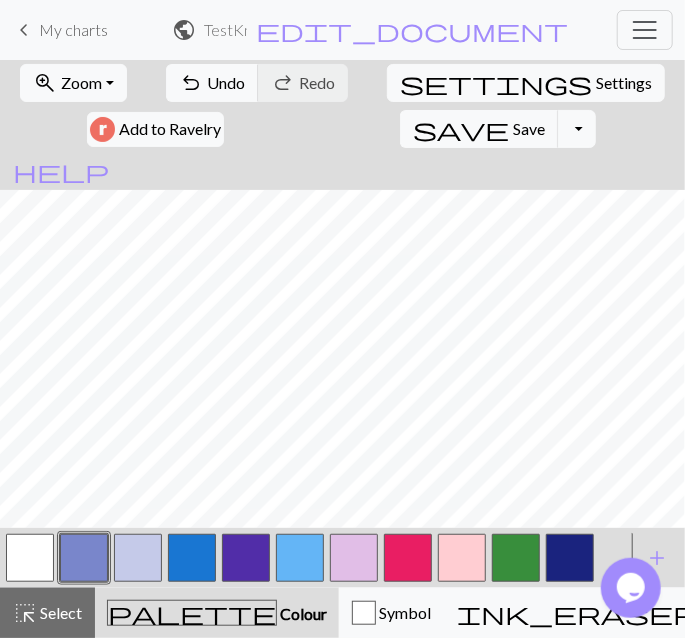click at bounding box center (570, 558) 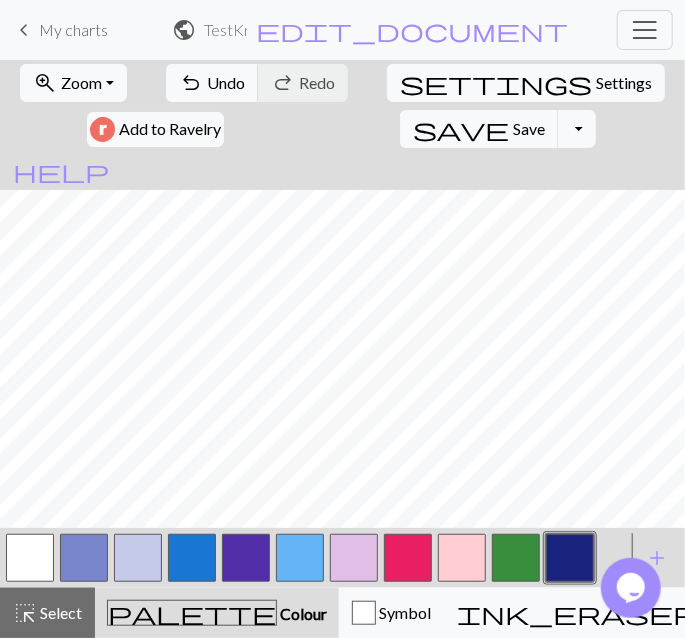 scroll, scrollTop: 19, scrollLeft: 298, axis: both 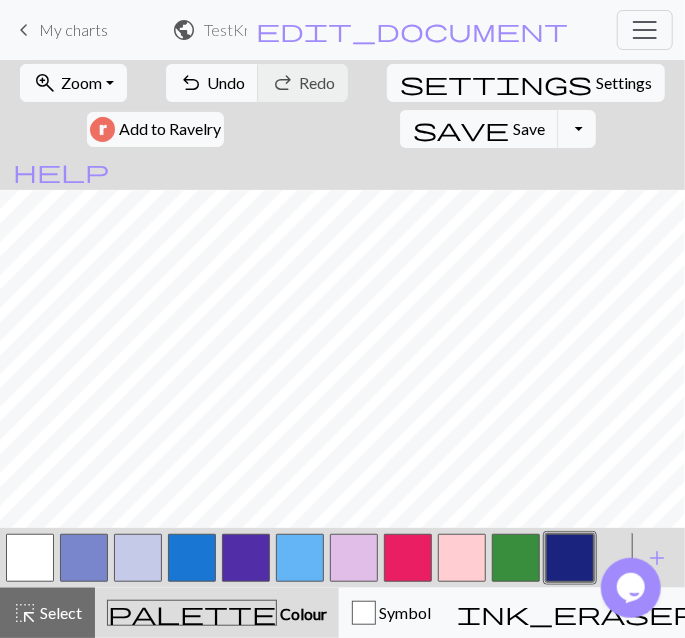 click at bounding box center [84, 558] 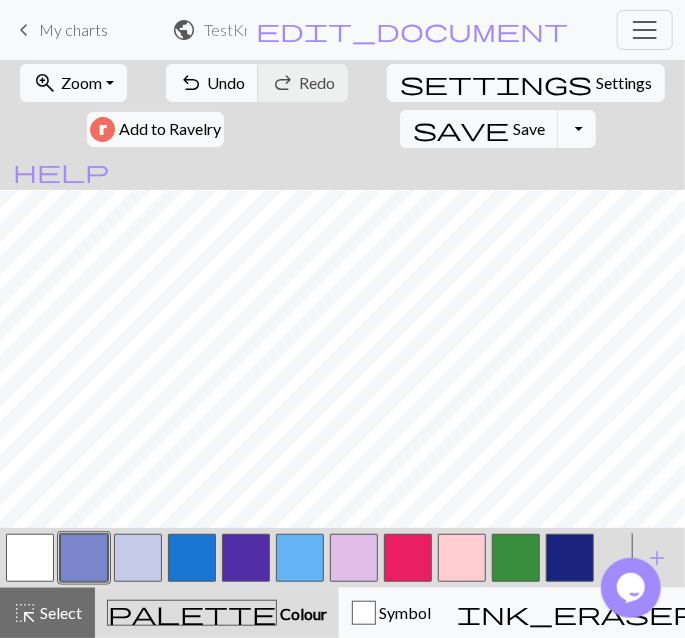 click at bounding box center [570, 558] 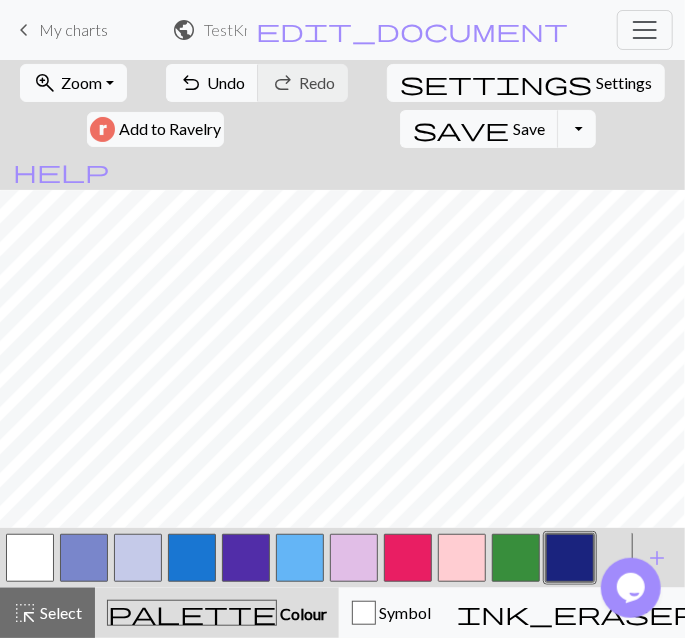click at bounding box center [30, 558] 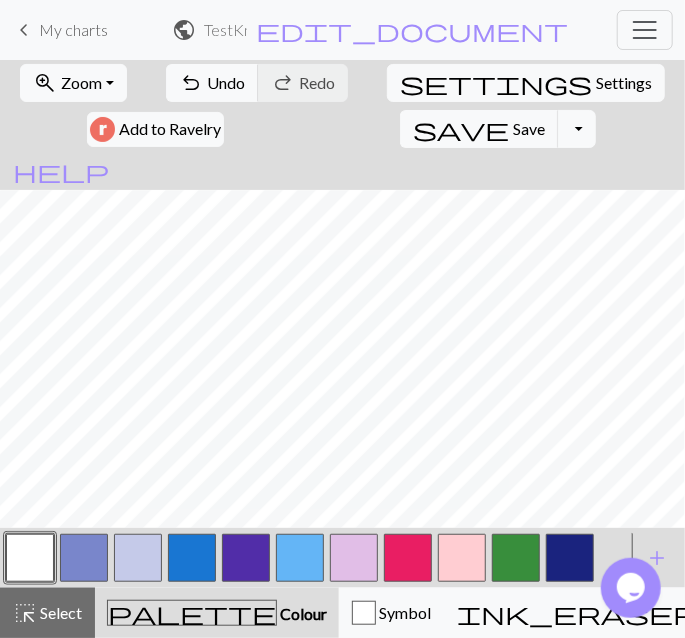 click at bounding box center (570, 558) 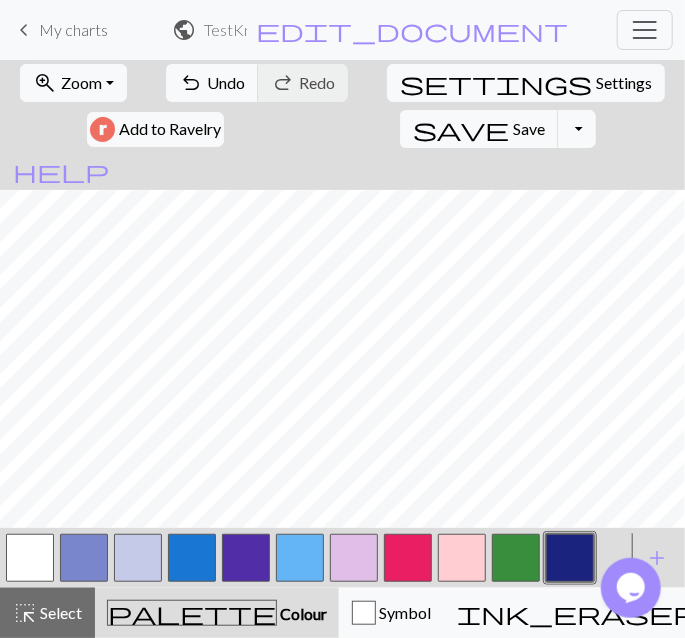 click at bounding box center [30, 558] 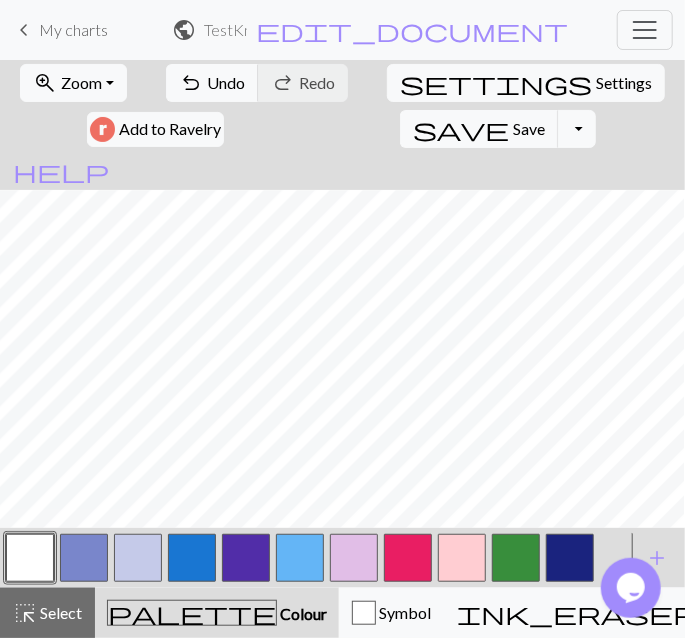 scroll, scrollTop: 19, scrollLeft: 153, axis: both 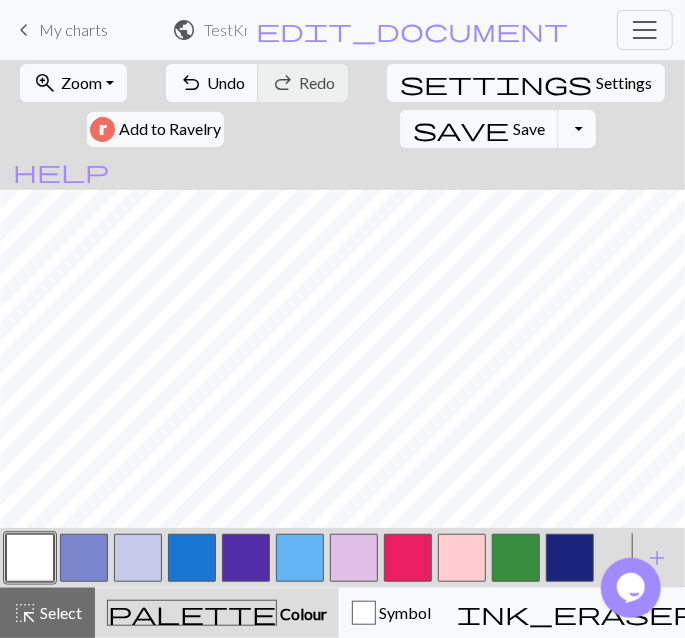 click at bounding box center (570, 558) 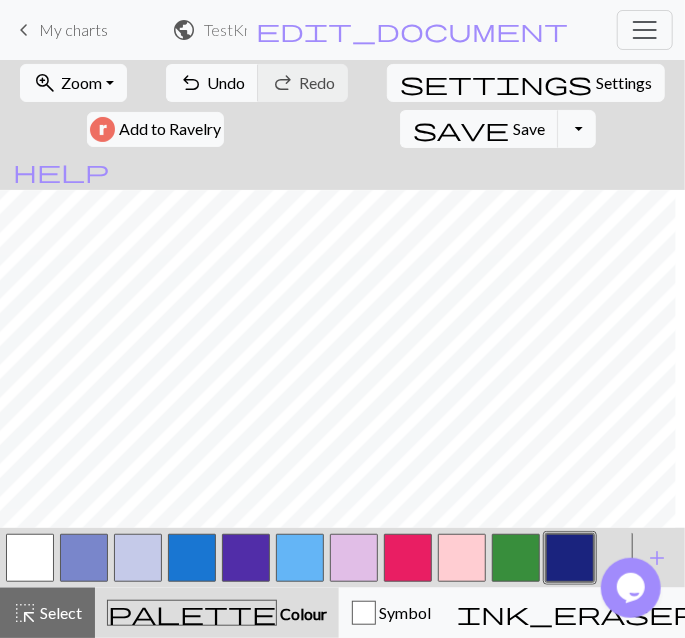 scroll, scrollTop: 19, scrollLeft: 126, axis: both 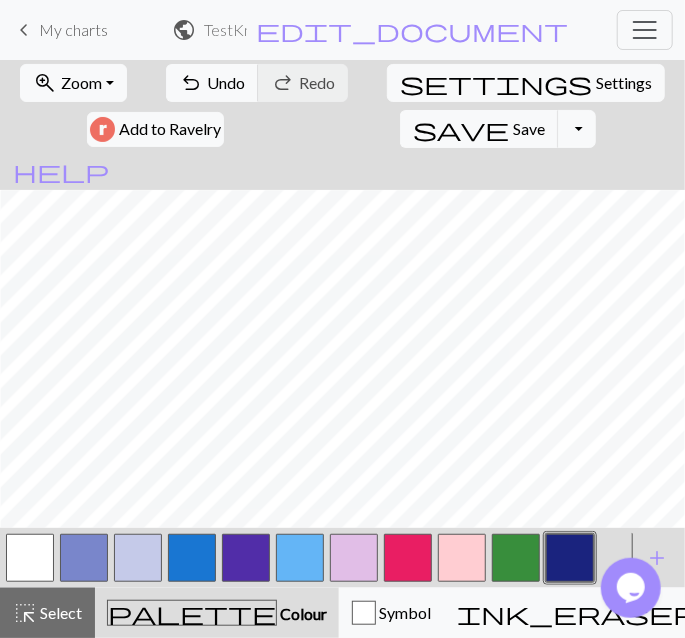 click at bounding box center (30, 558) 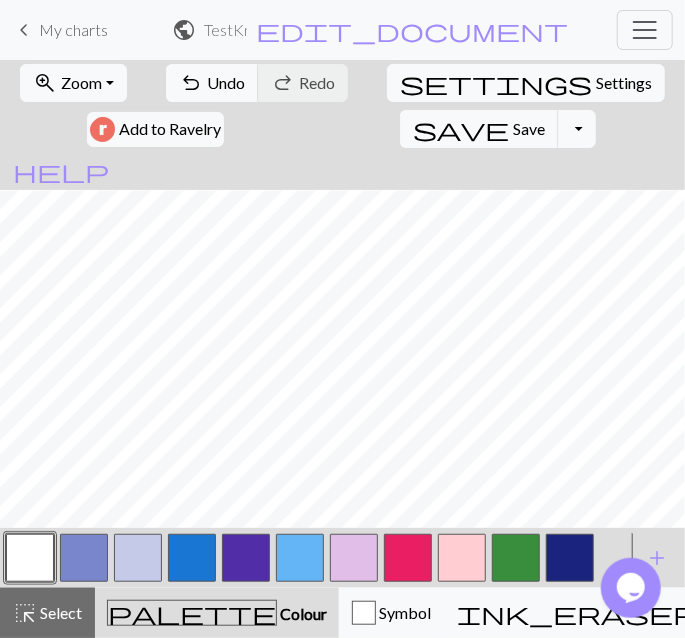 scroll, scrollTop: 1284, scrollLeft: 54, axis: both 